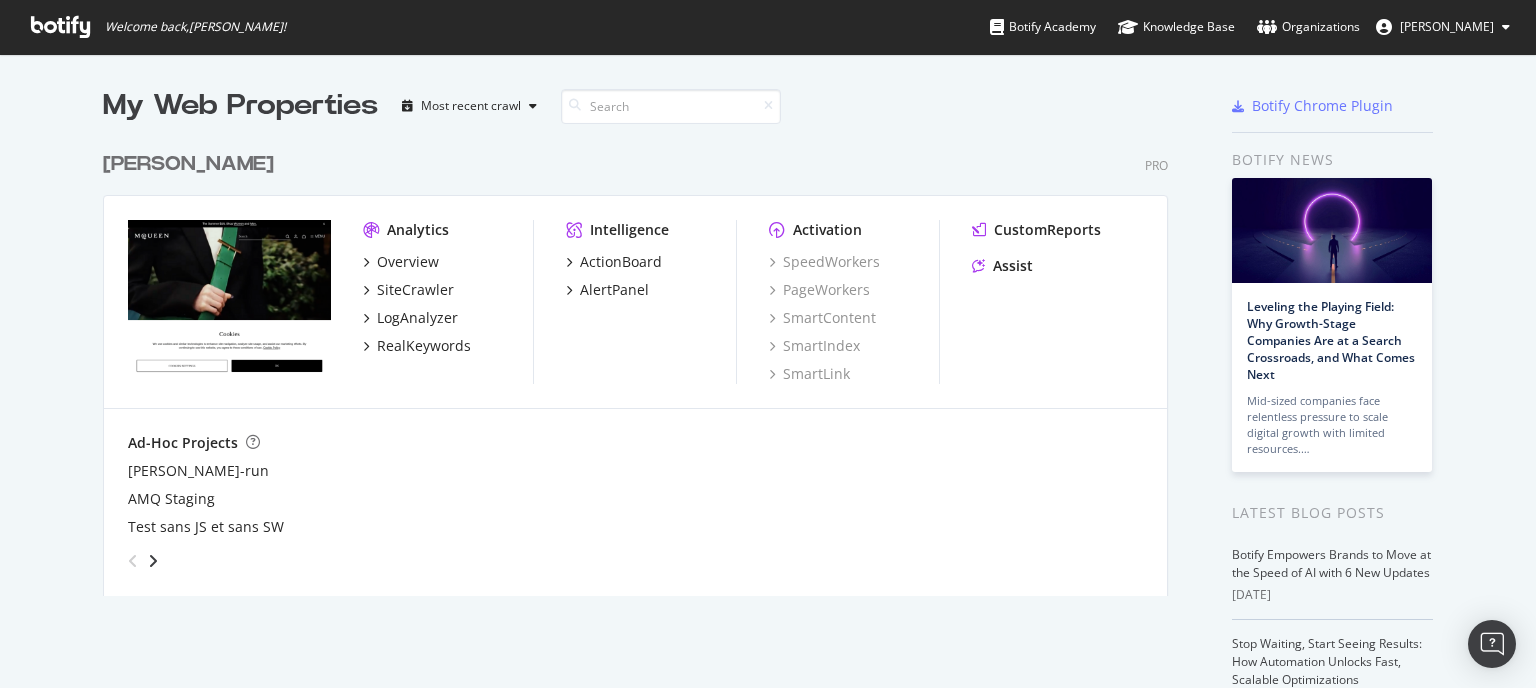 scroll, scrollTop: 0, scrollLeft: 0, axis: both 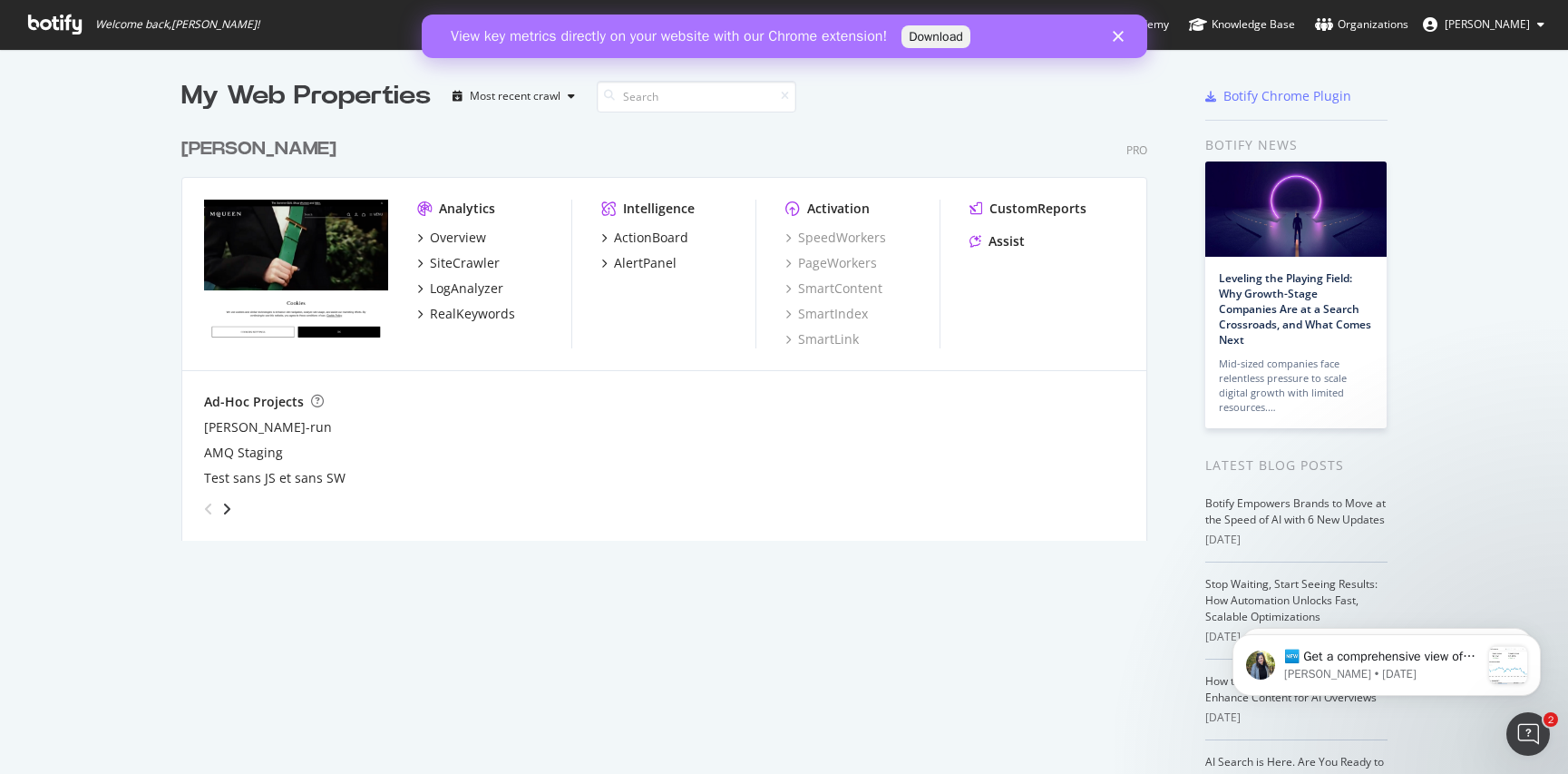 click 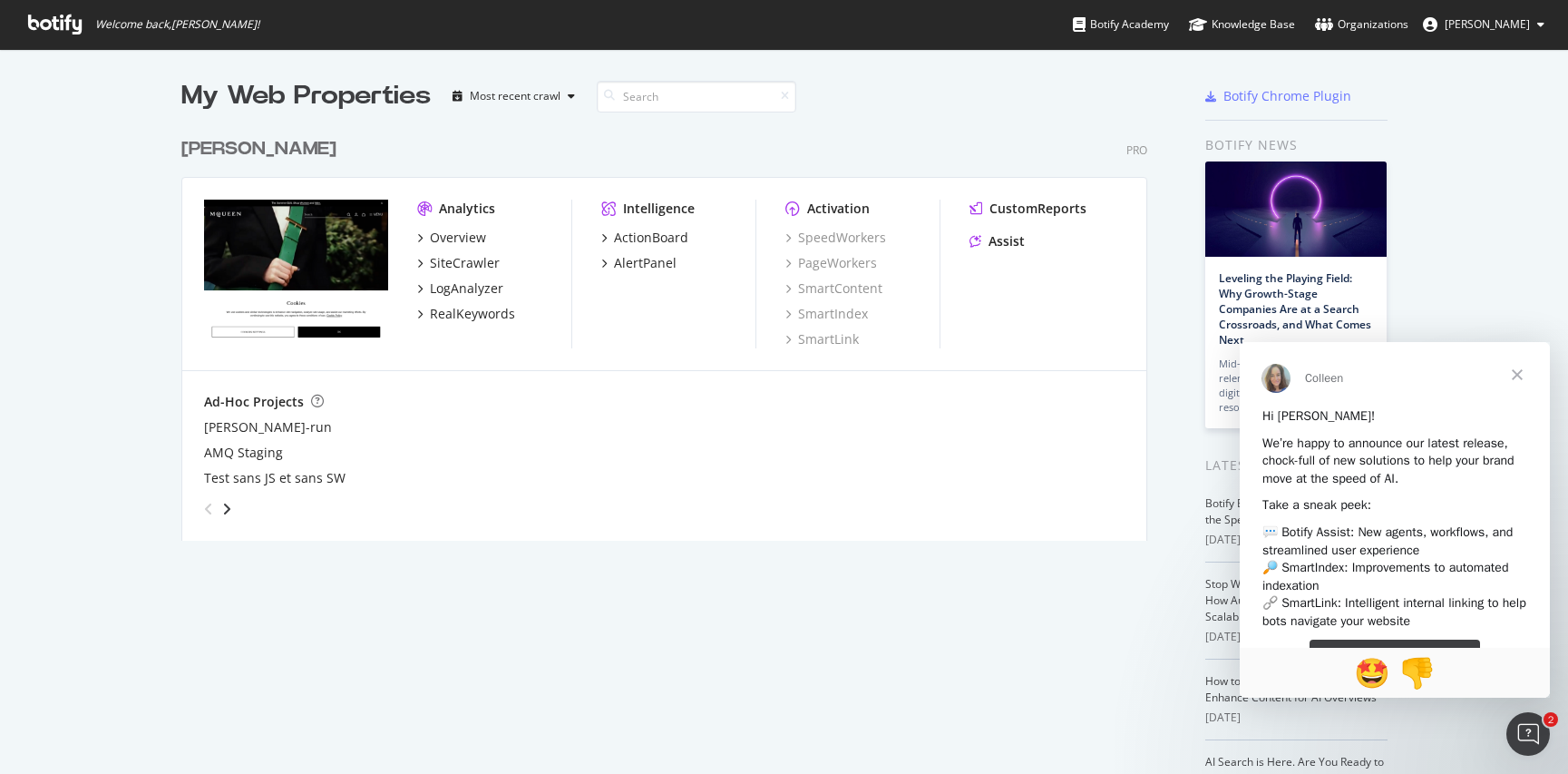 scroll, scrollTop: 0, scrollLeft: 0, axis: both 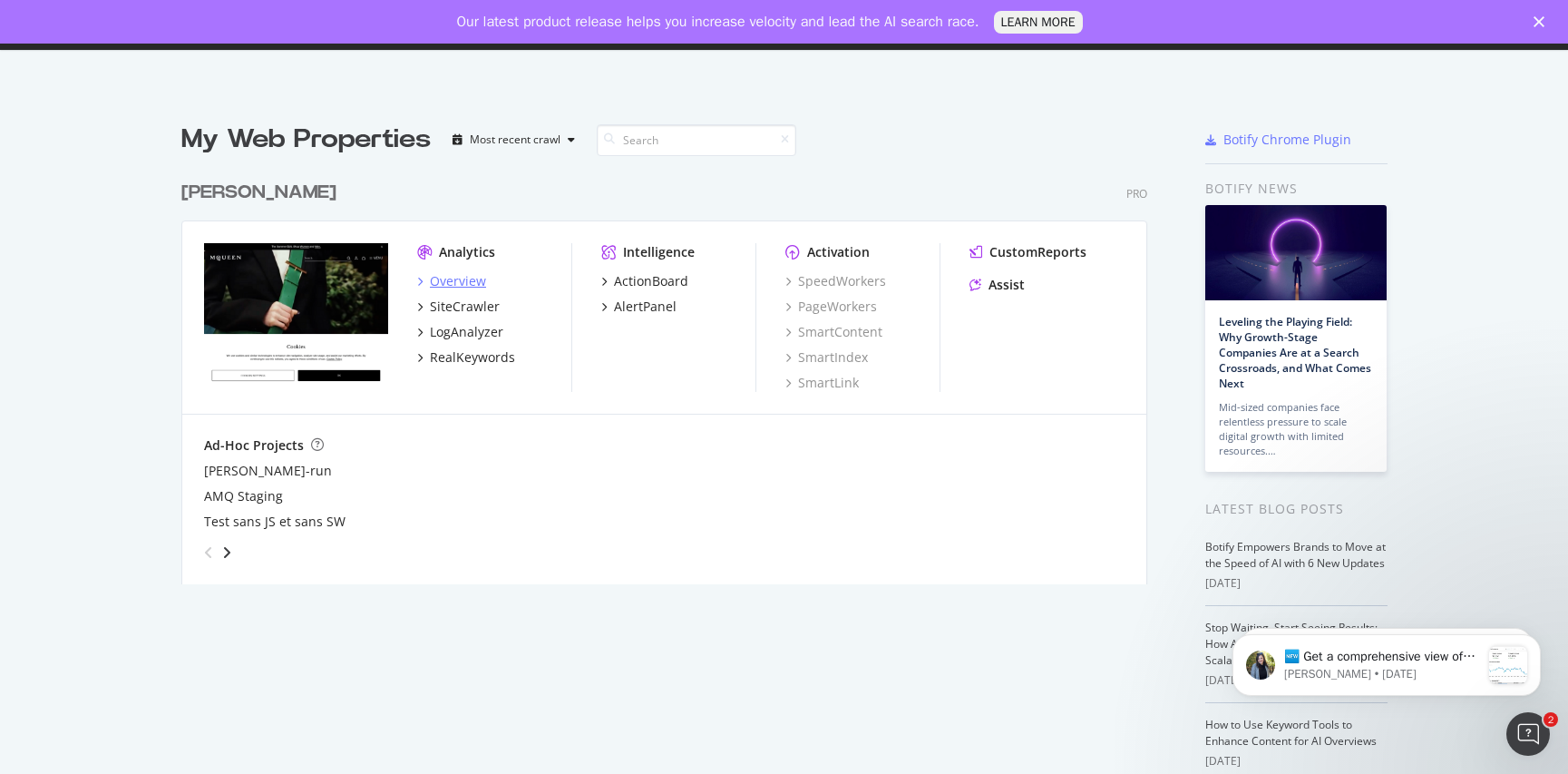 click on "Overview" at bounding box center (458, 281) 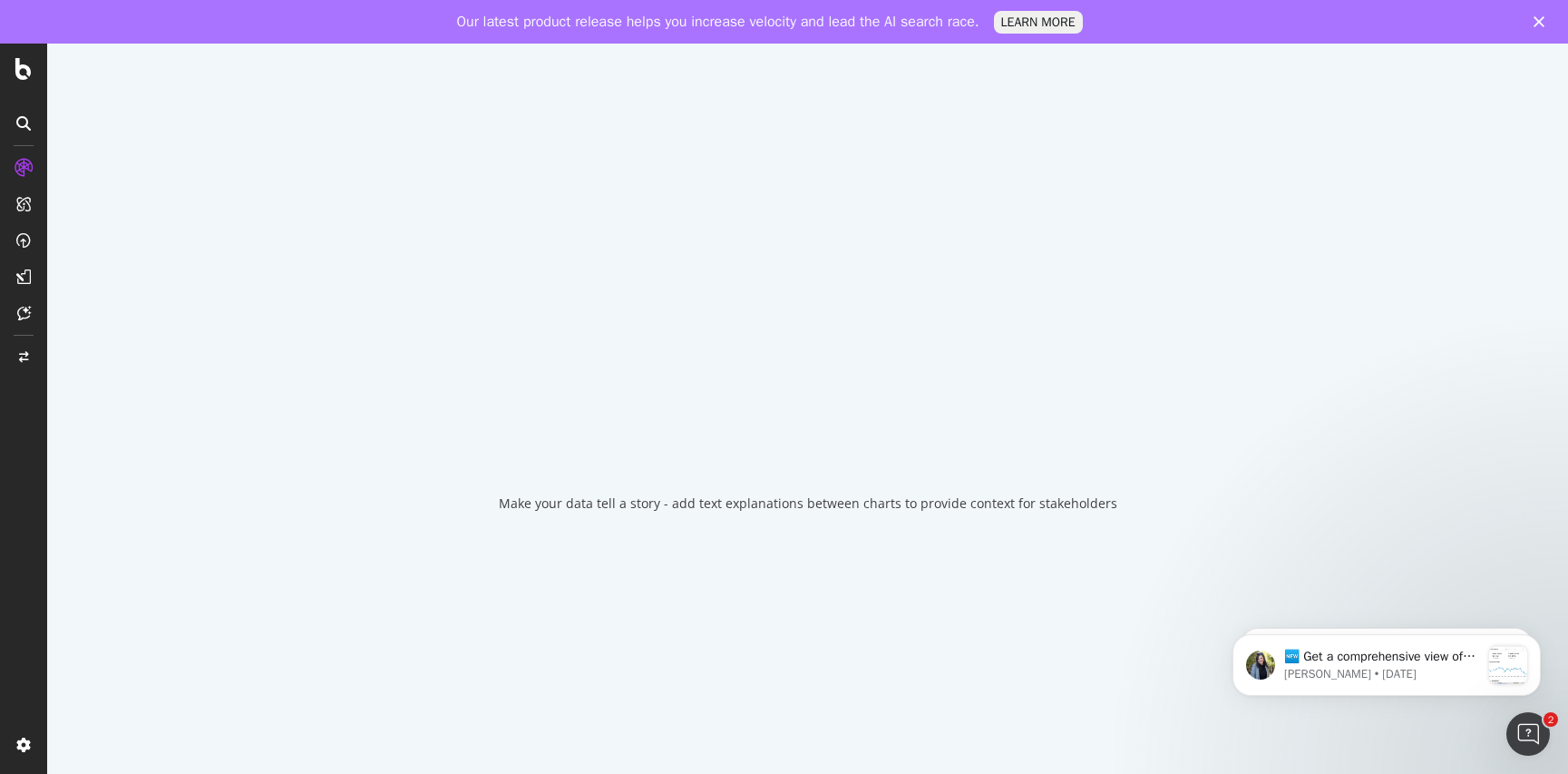 click at bounding box center [1543, 22] 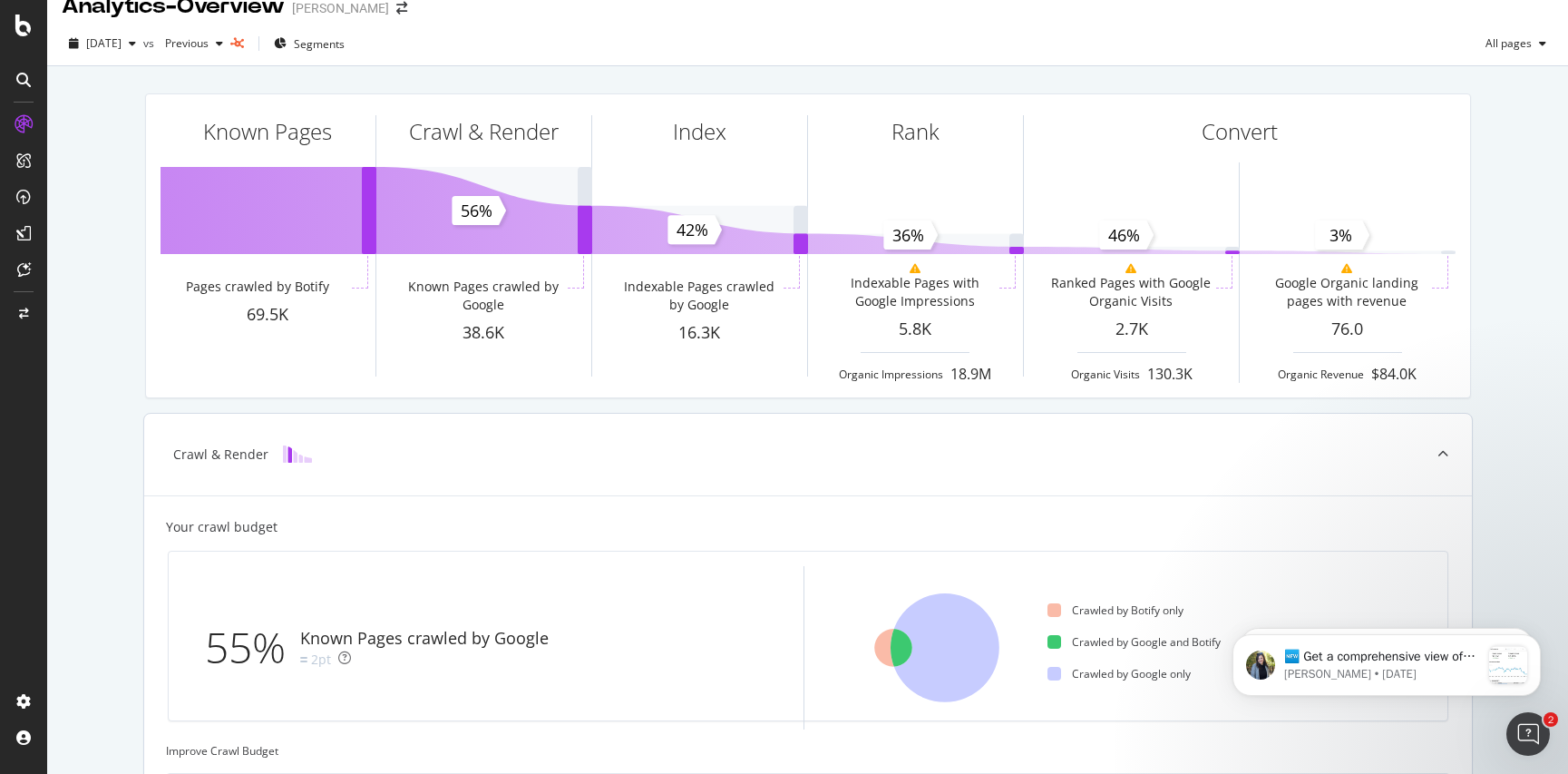 scroll, scrollTop: 0, scrollLeft: 0, axis: both 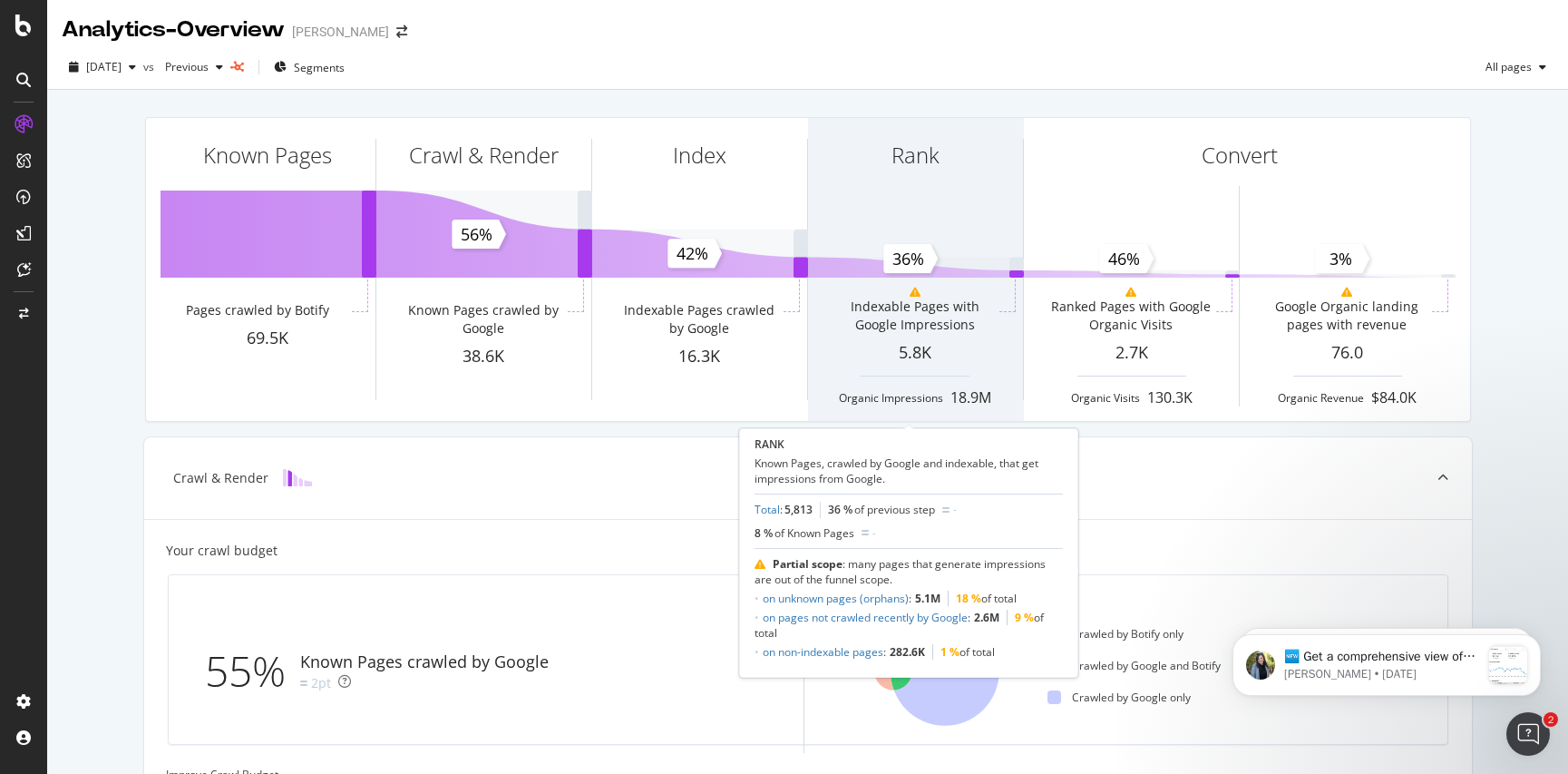 click on "Indexable Pages with Google Impressions" at bounding box center [914, 316] 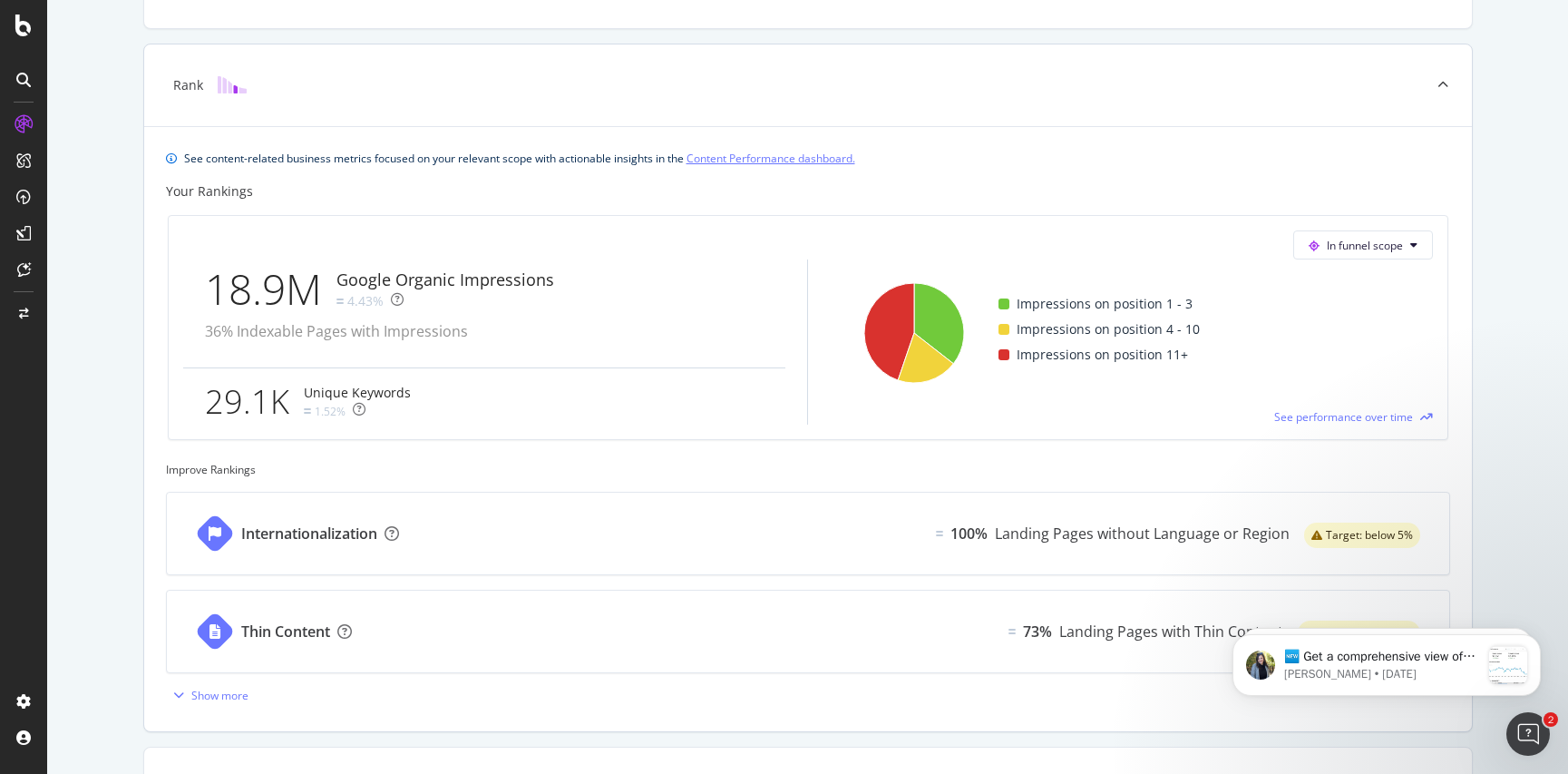 scroll, scrollTop: 723, scrollLeft: 0, axis: vertical 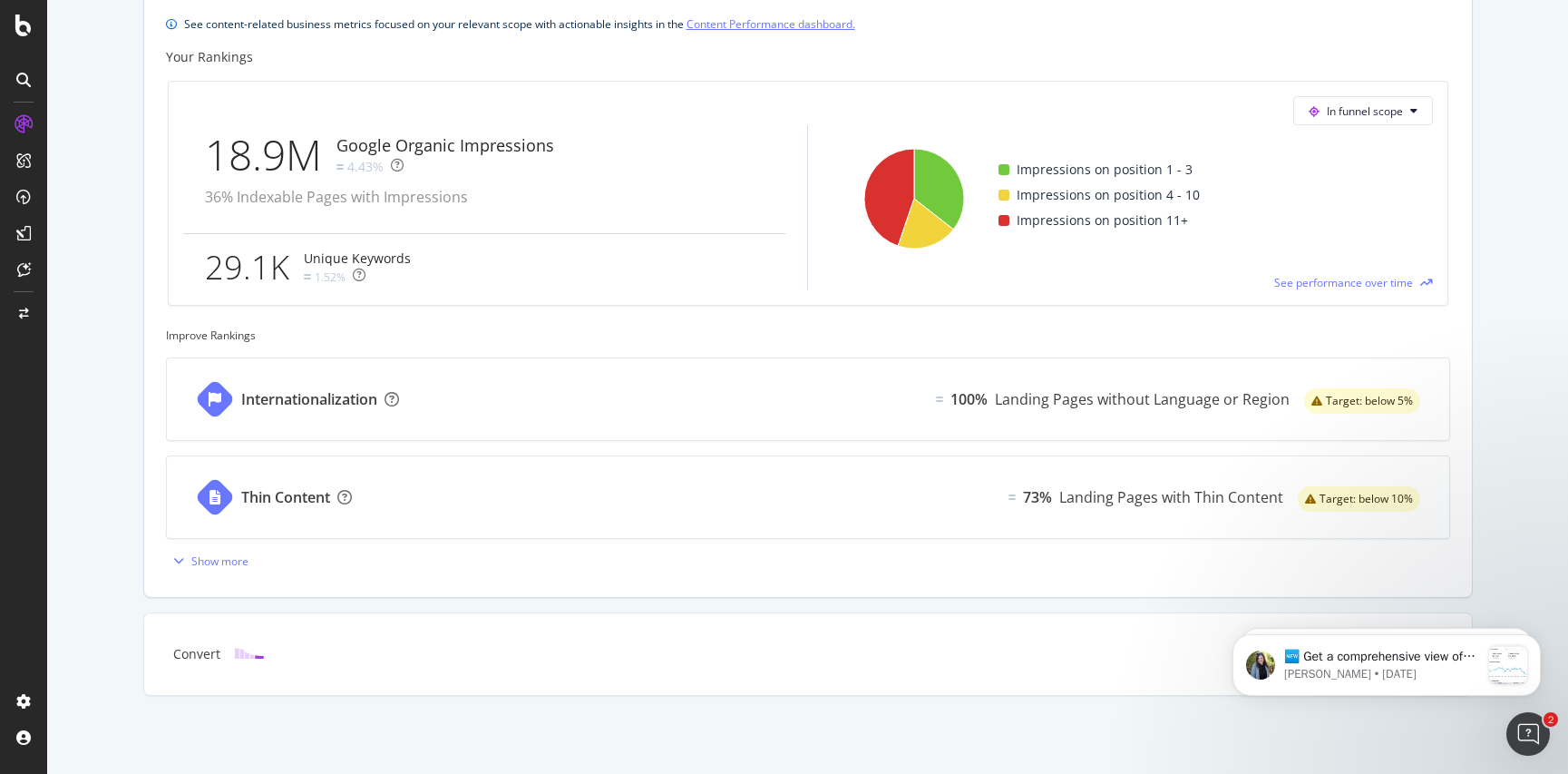 click on "Target: below 5%" at bounding box center [1369, 401] 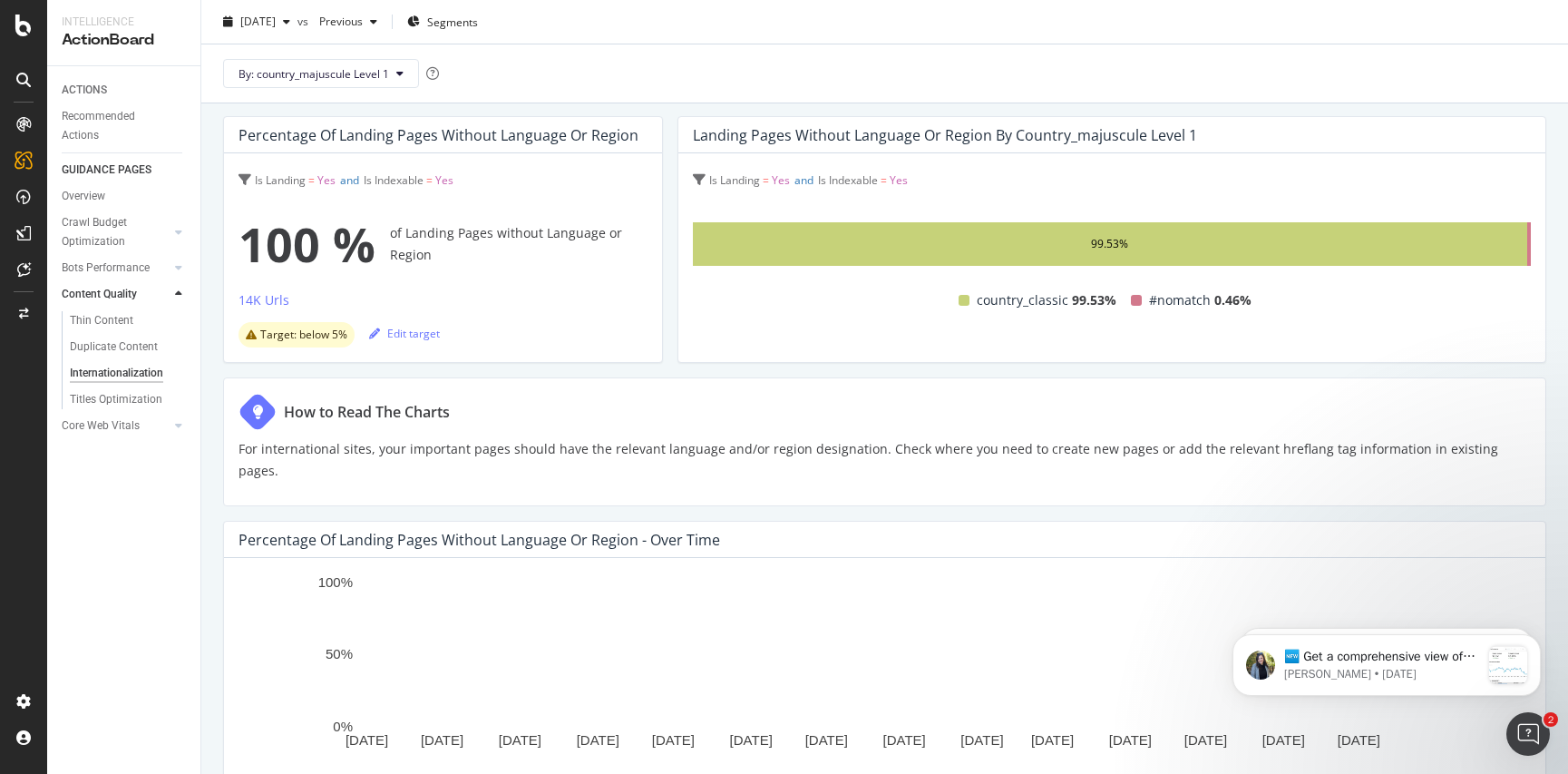 scroll, scrollTop: 199, scrollLeft: 0, axis: vertical 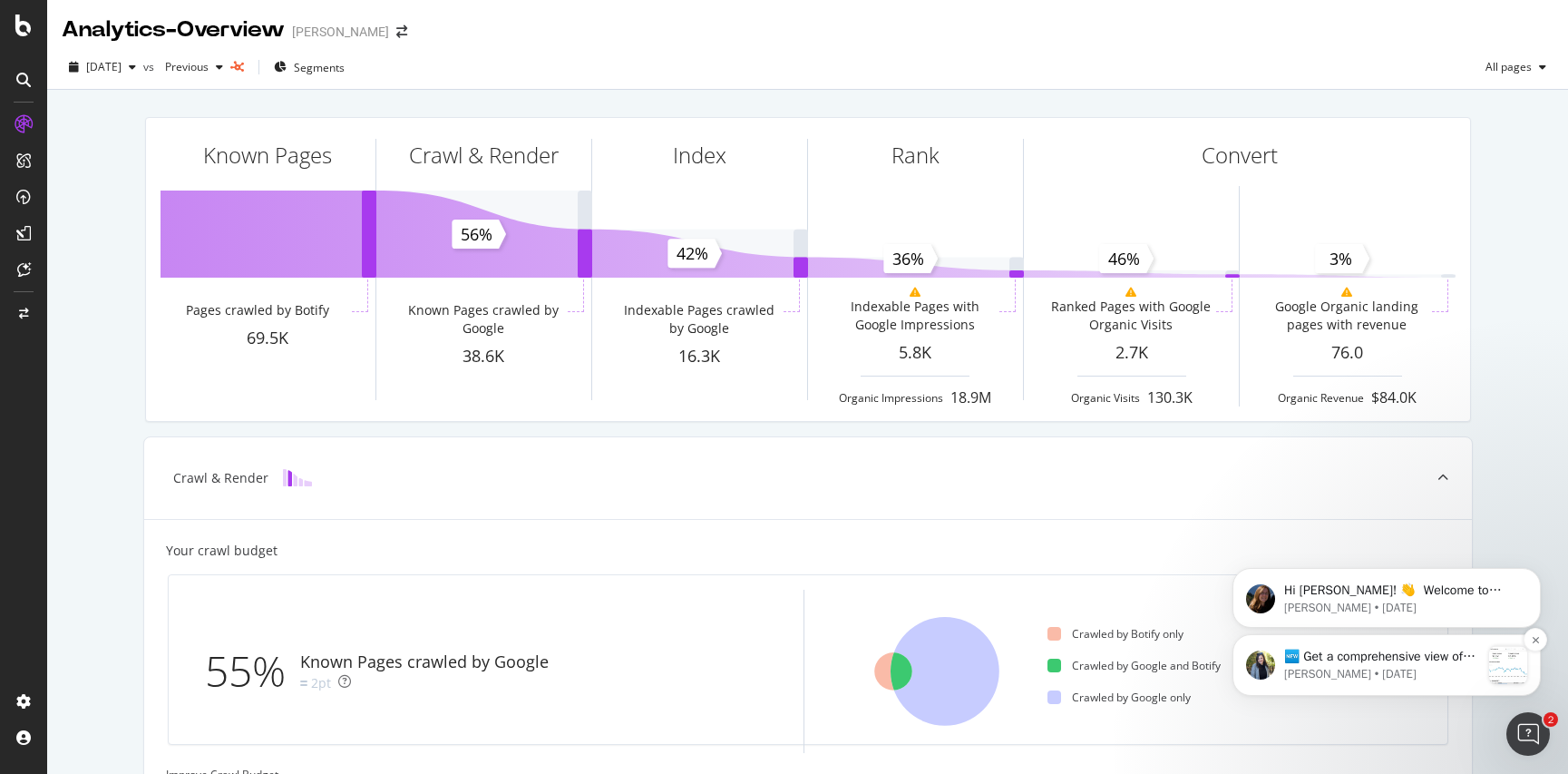 click on "🆕 Get a comprehensive view of your organic search performance across multiple websites with our new Multi-web Property Dashboard.    Dive into detailed insights by page type, region, or team, and eliminate the need for manual data aggregation.   This dashboard is currently in Beta; please give a thumbs-up to learn more about its features." at bounding box center (1382, 657) 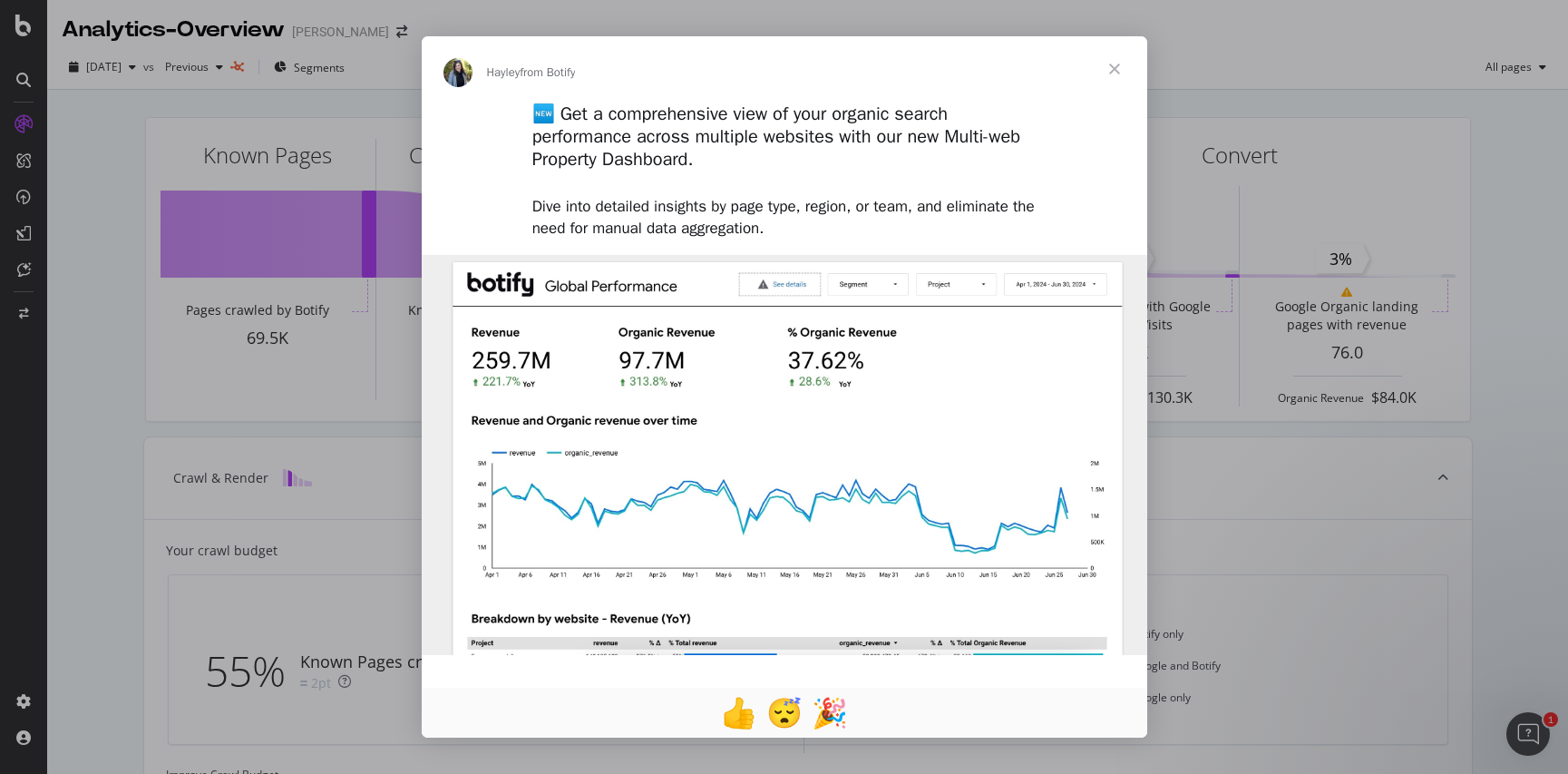 scroll, scrollTop: 0, scrollLeft: 0, axis: both 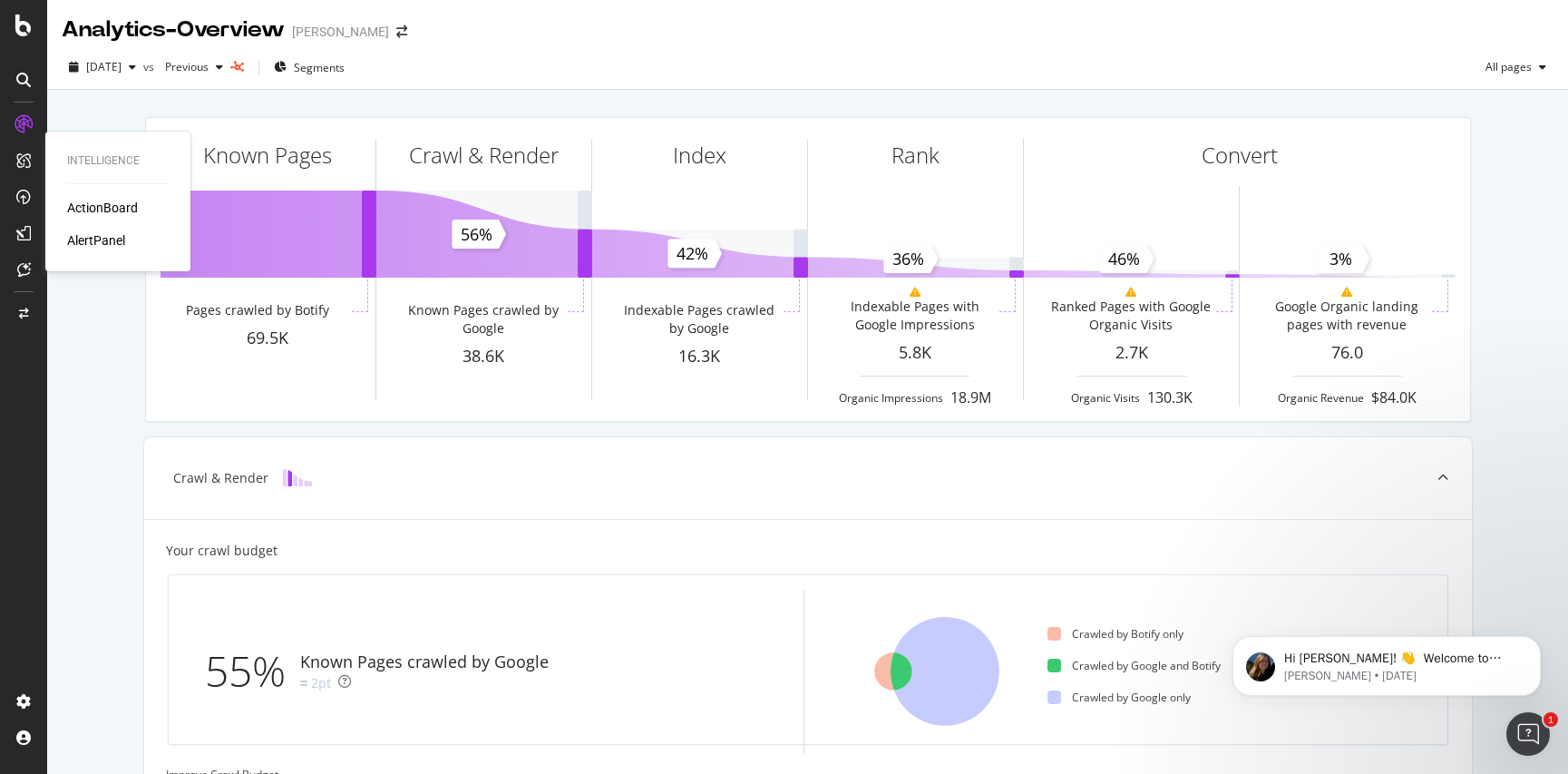drag, startPoint x: 103, startPoint y: 213, endPoint x: 136, endPoint y: 190, distance: 40.224371 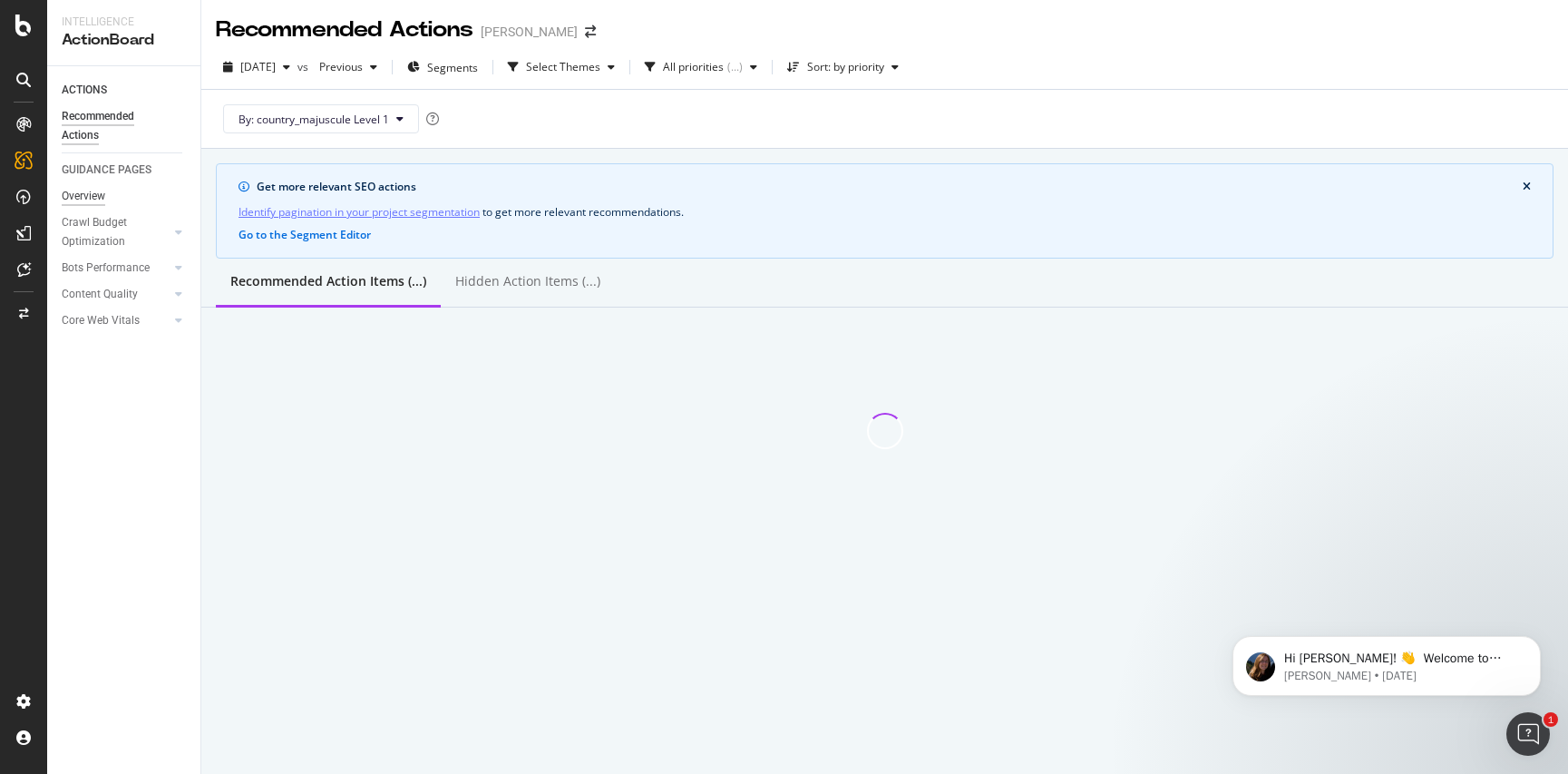 click on "Overview" at bounding box center (83, 196) 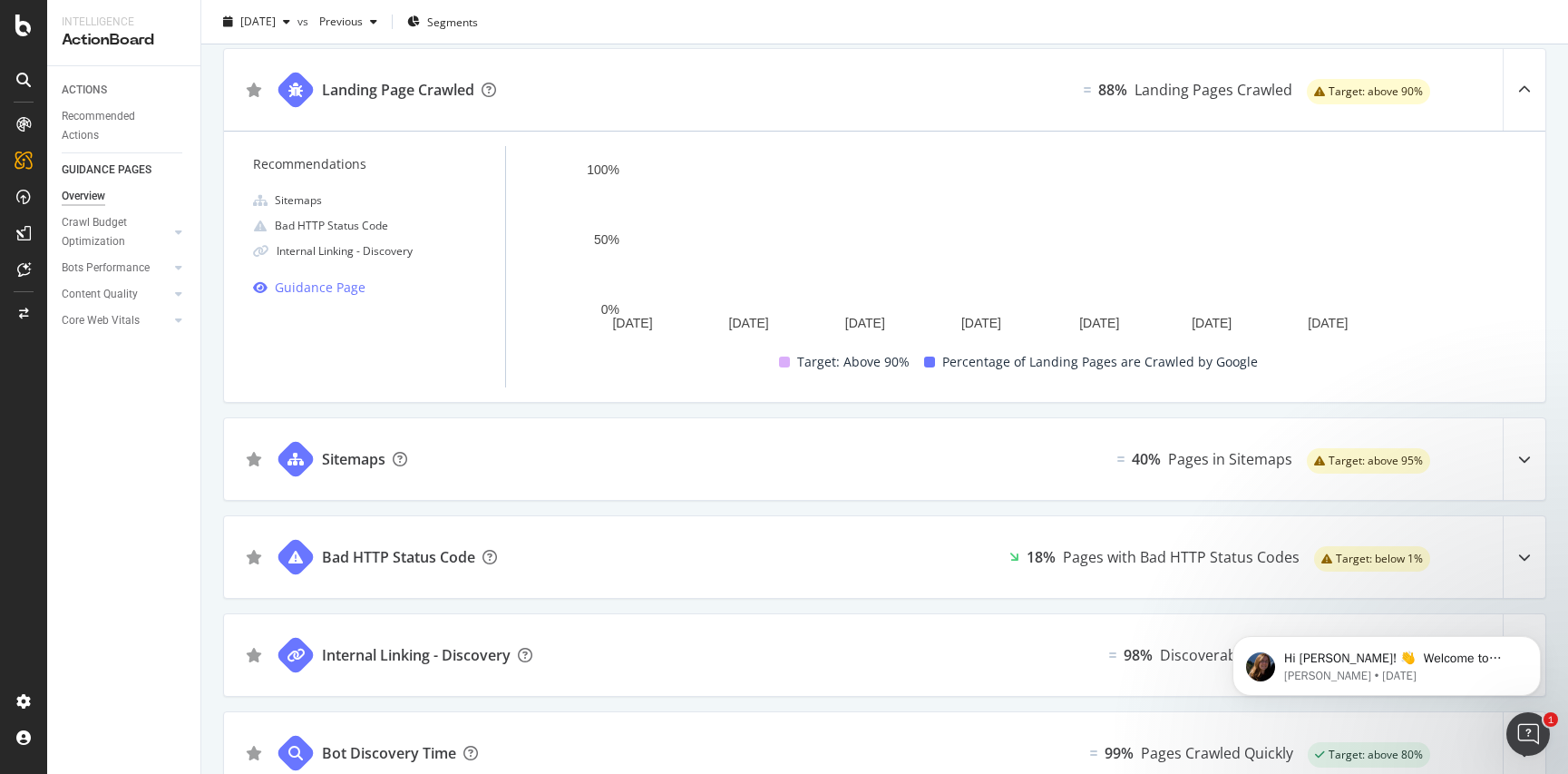 scroll, scrollTop: 0, scrollLeft: 0, axis: both 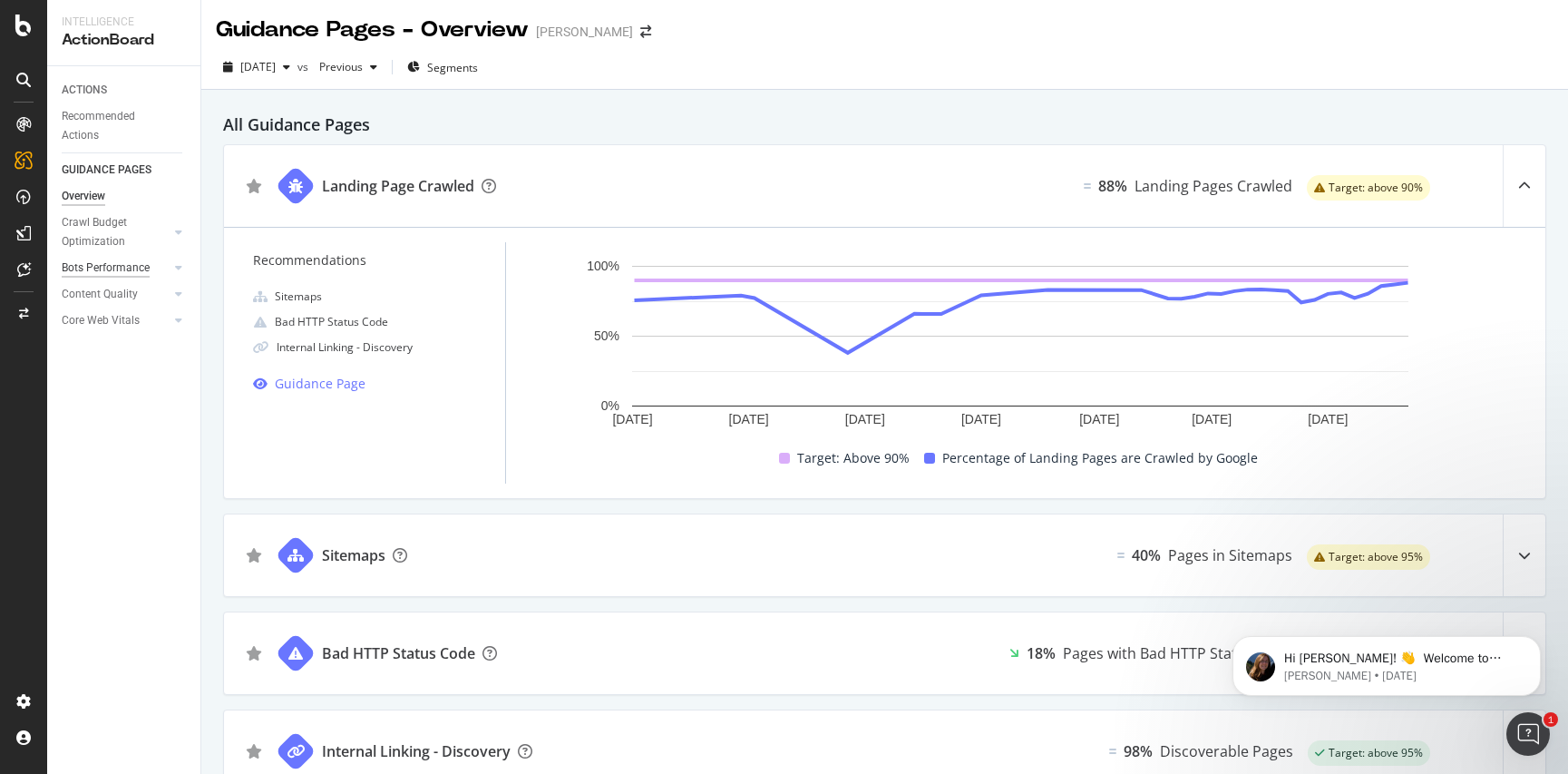 click on "Bots Performance" at bounding box center (105, 268) 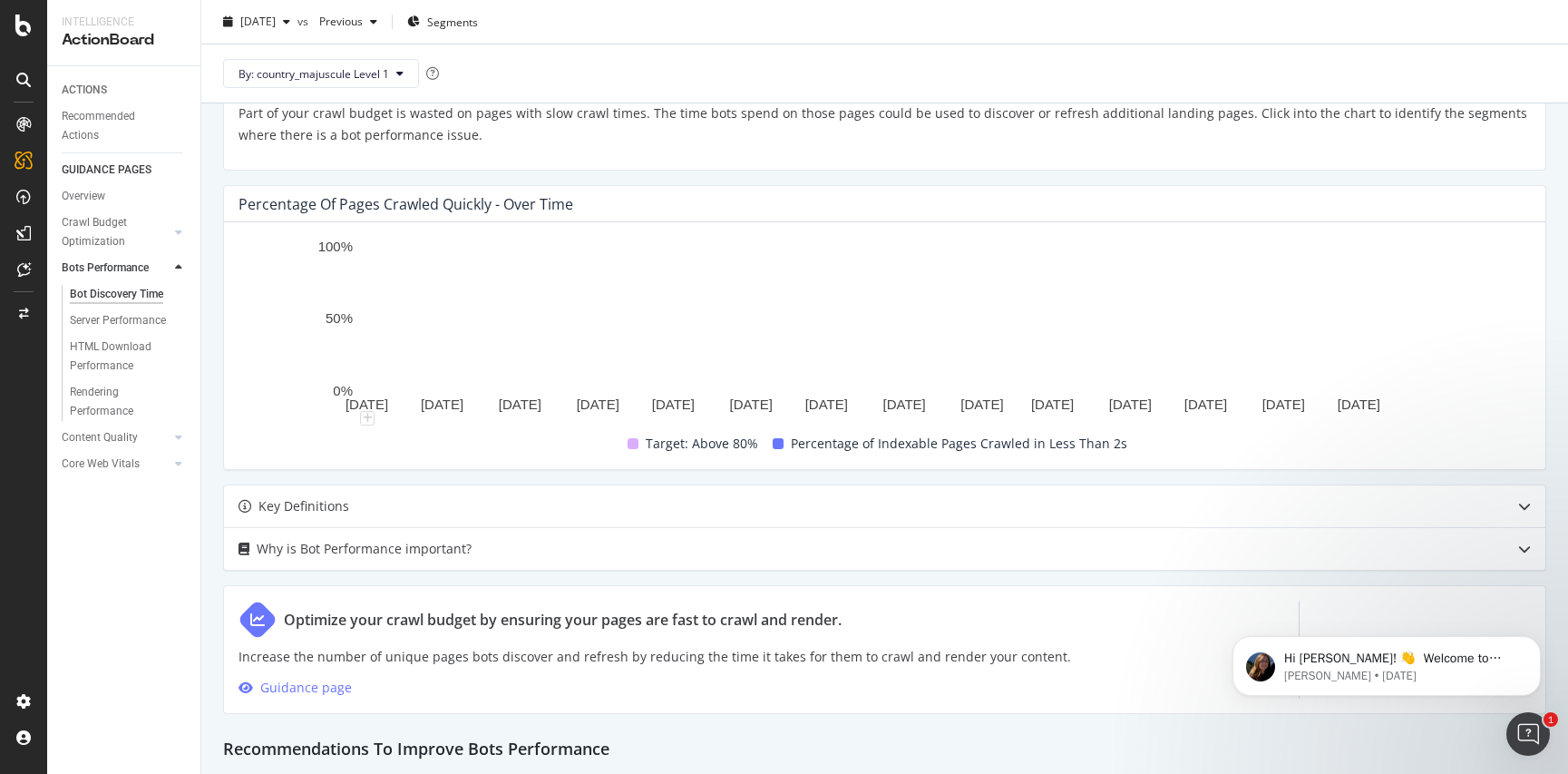 scroll, scrollTop: 64, scrollLeft: 0, axis: vertical 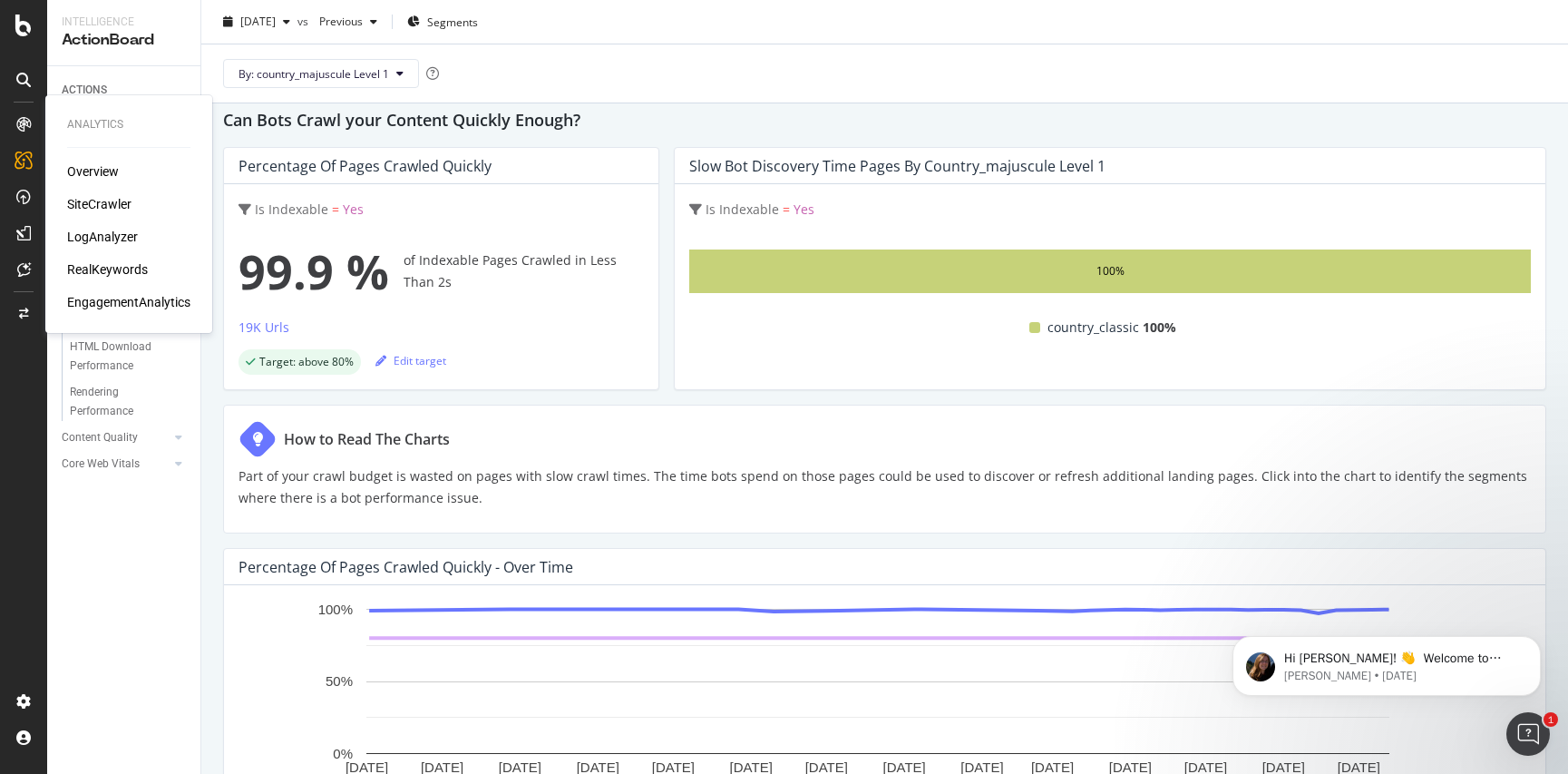 click at bounding box center [24, 124] 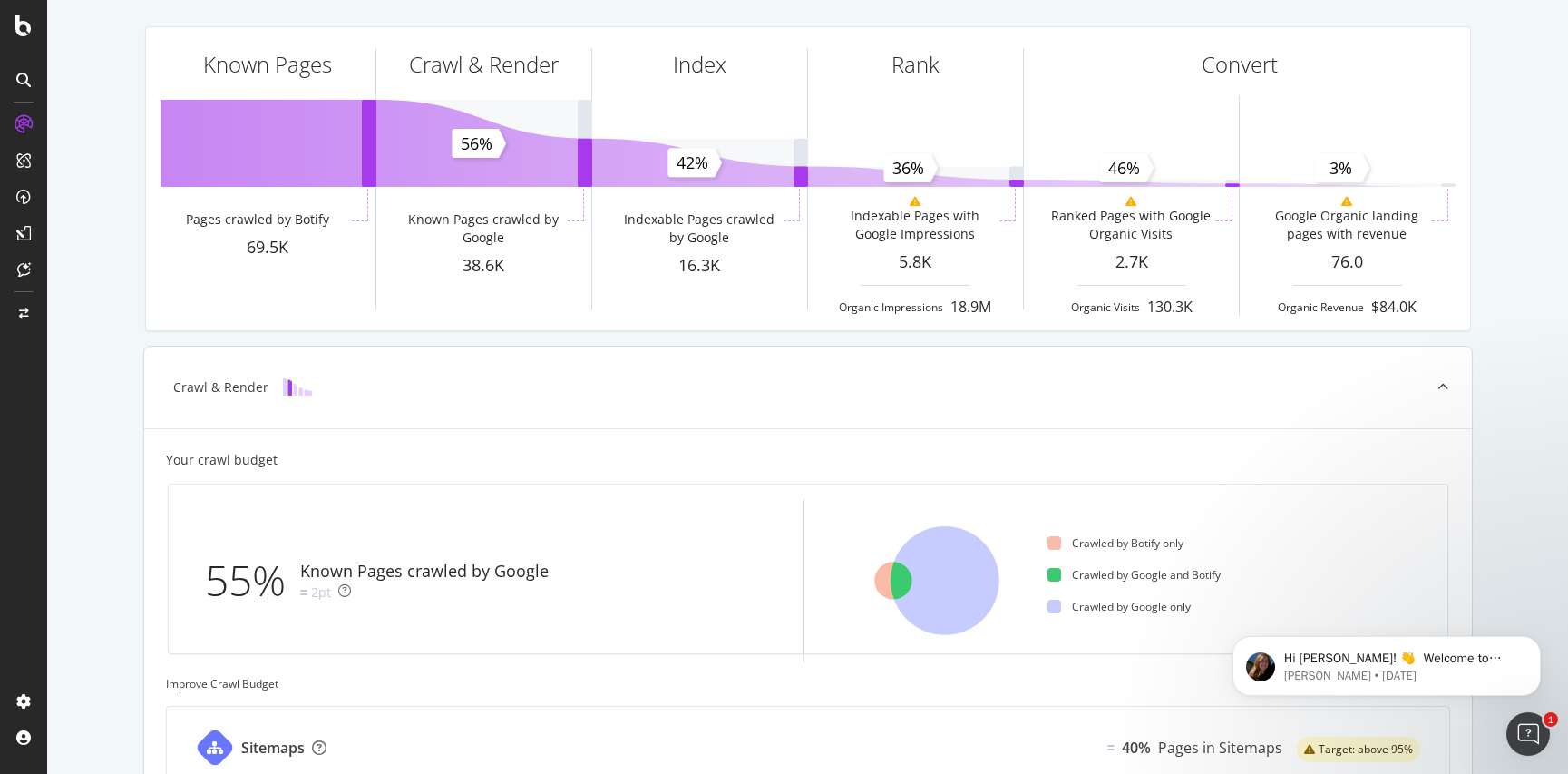 scroll, scrollTop: 0, scrollLeft: 0, axis: both 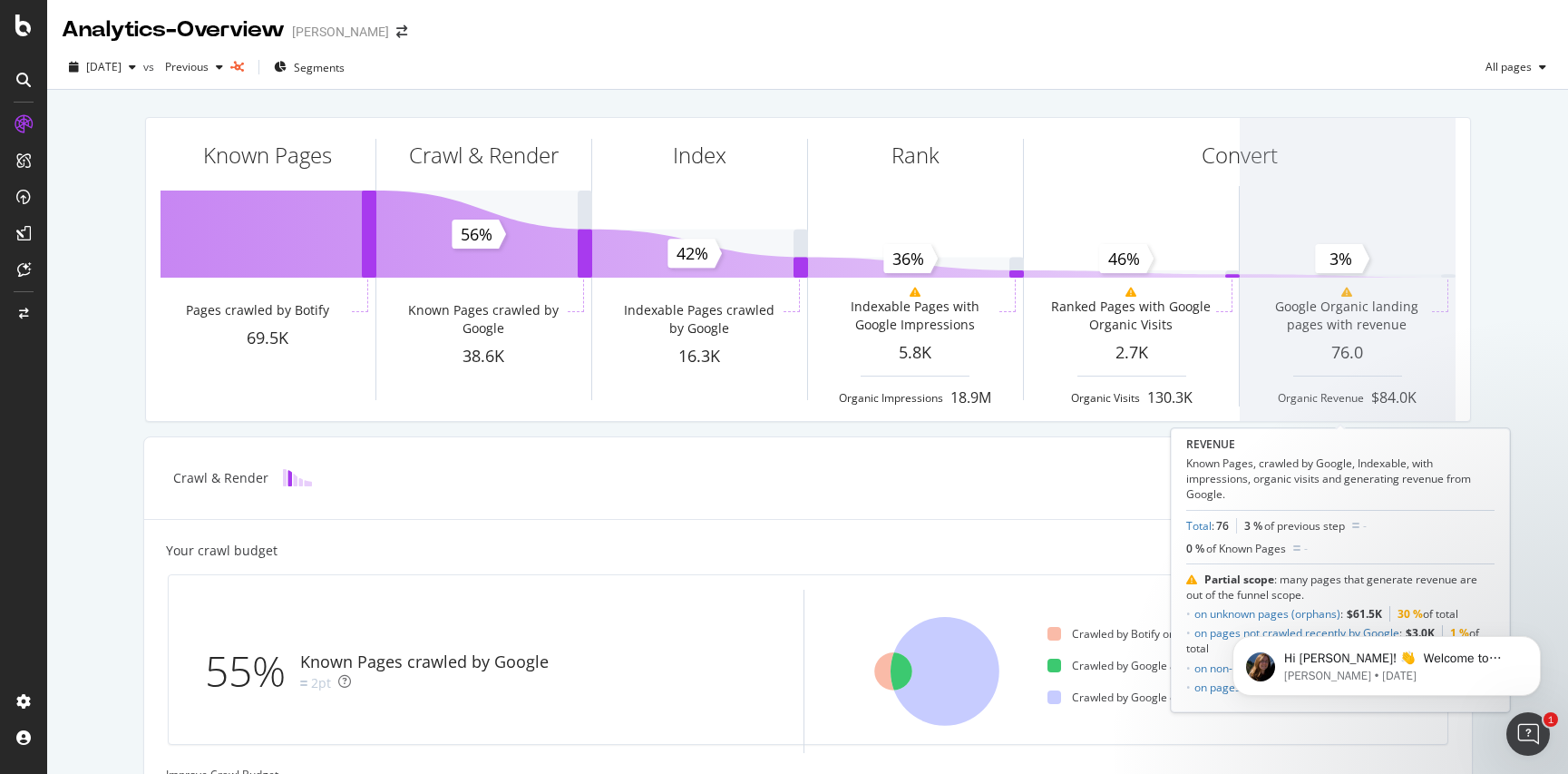 click at bounding box center [1348, 269] 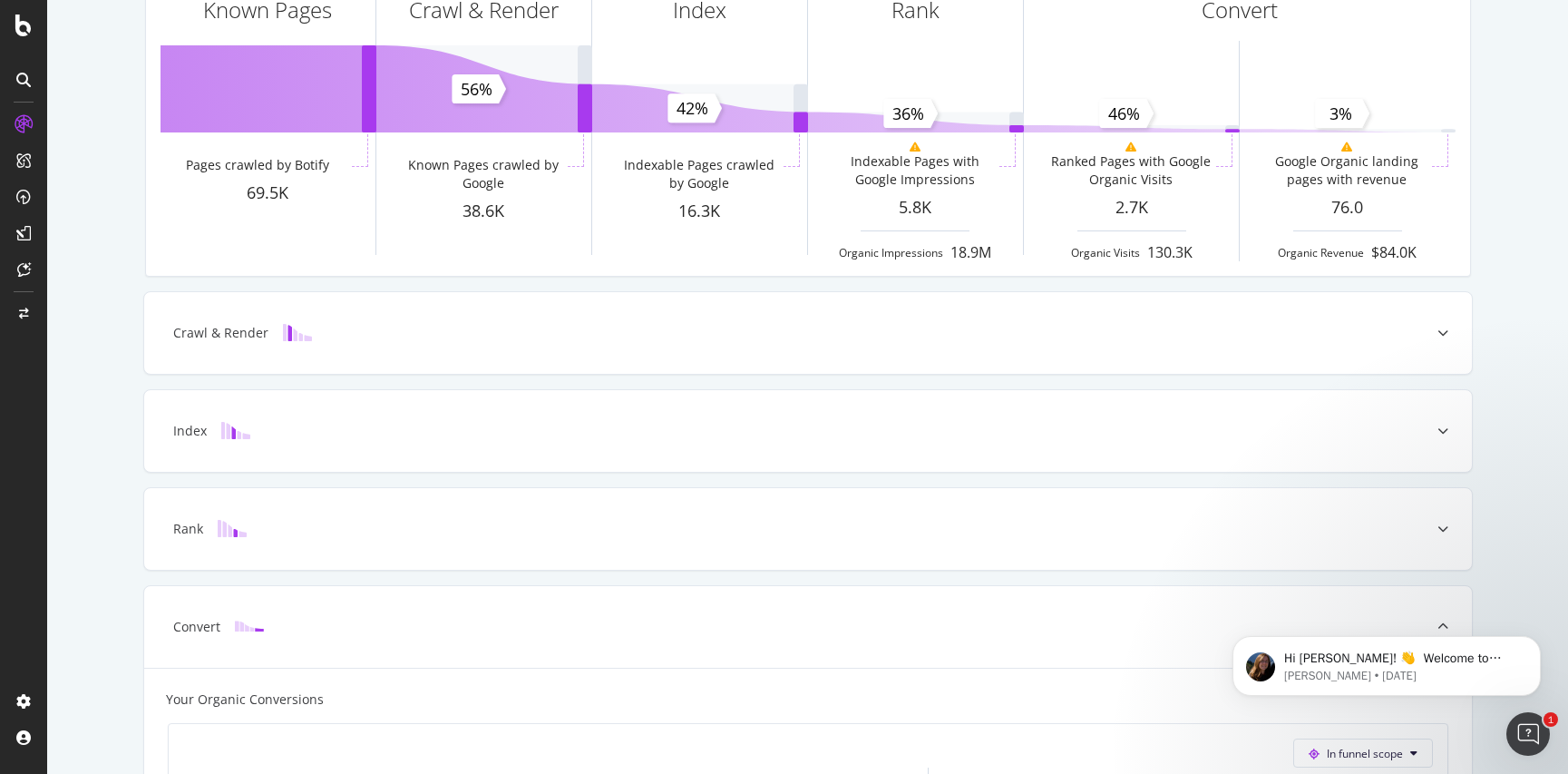 scroll, scrollTop: 0, scrollLeft: 0, axis: both 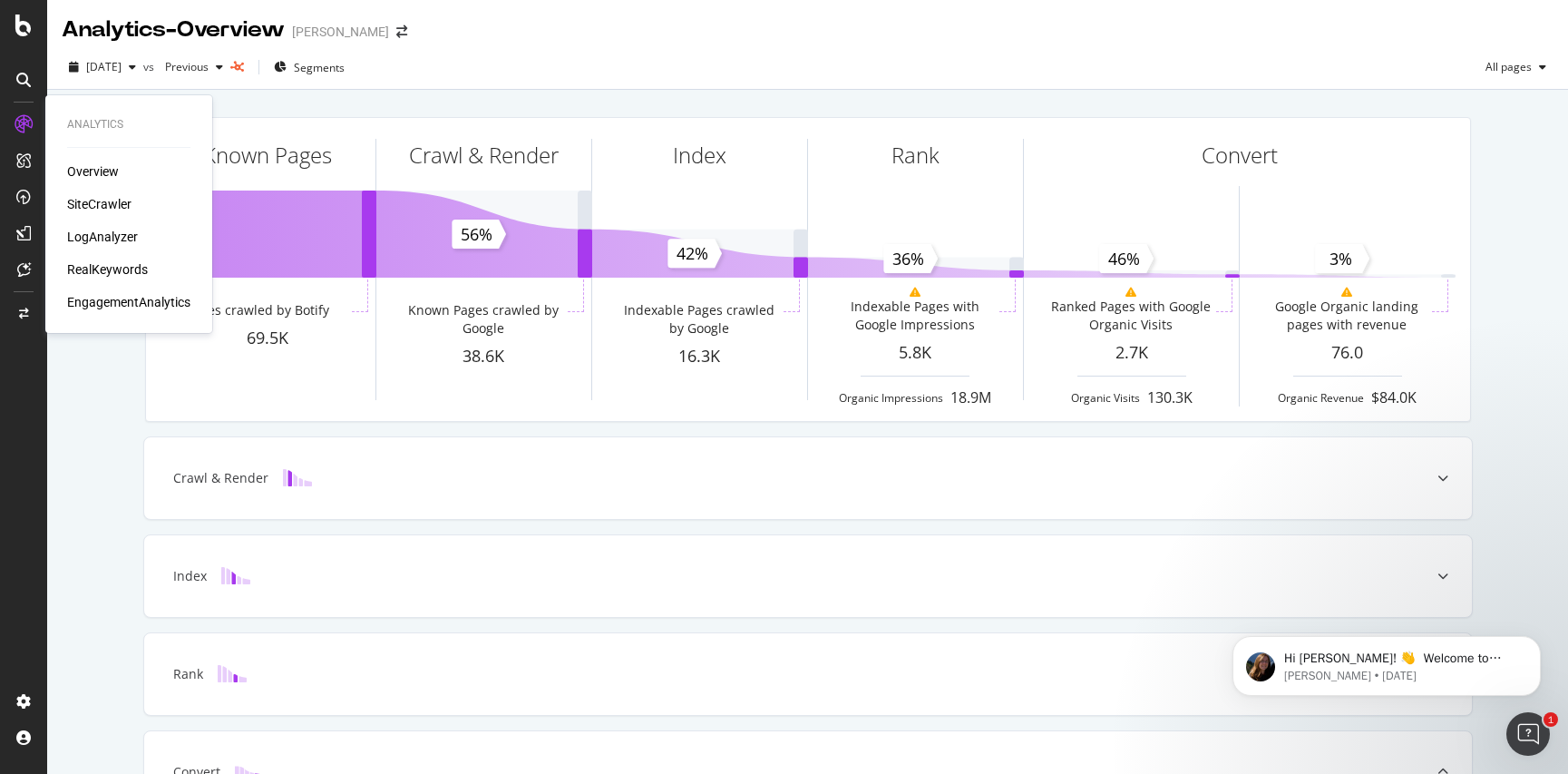 click on "RealKeywords" at bounding box center [107, 269] 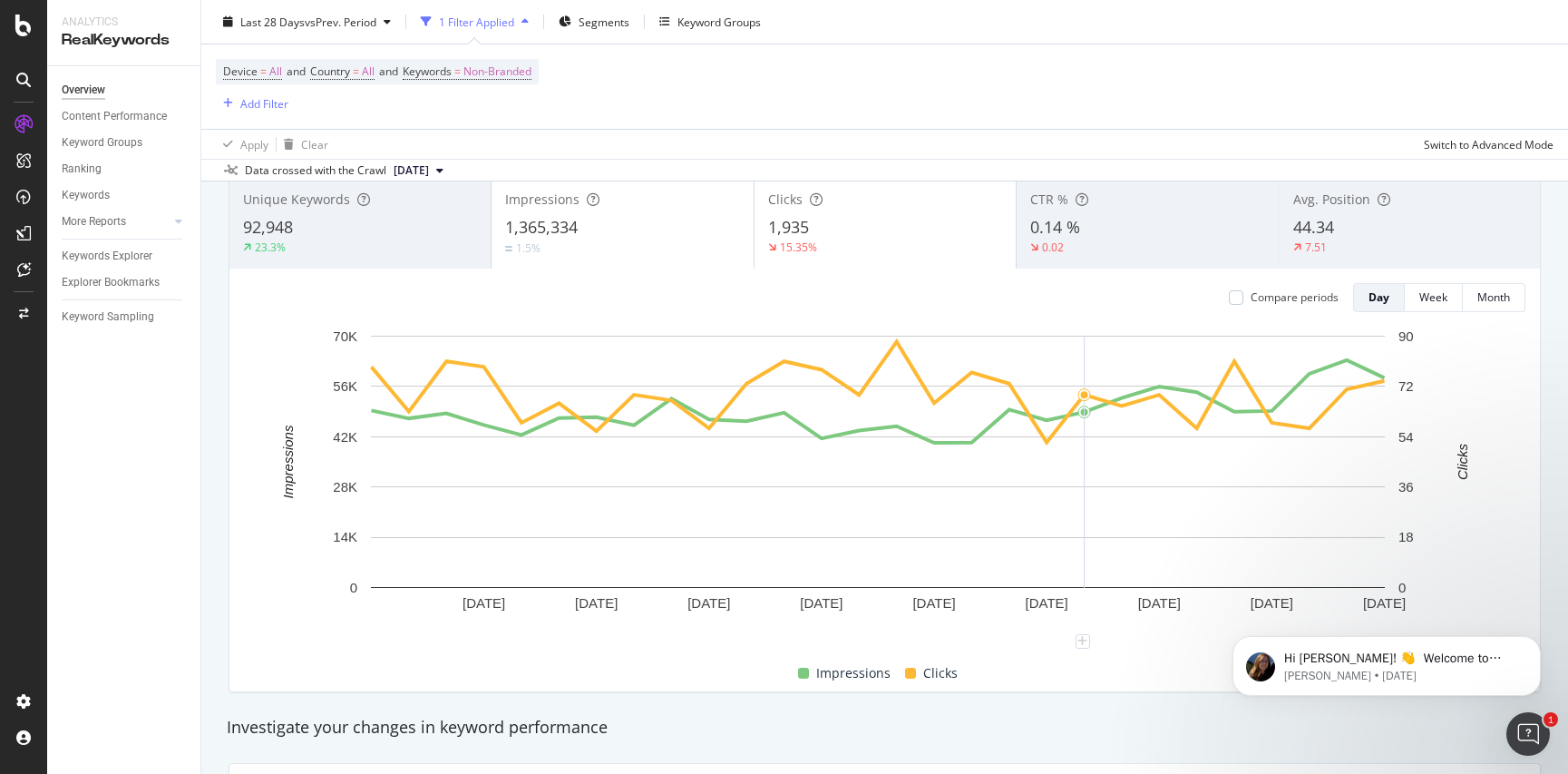 scroll, scrollTop: 91, scrollLeft: 0, axis: vertical 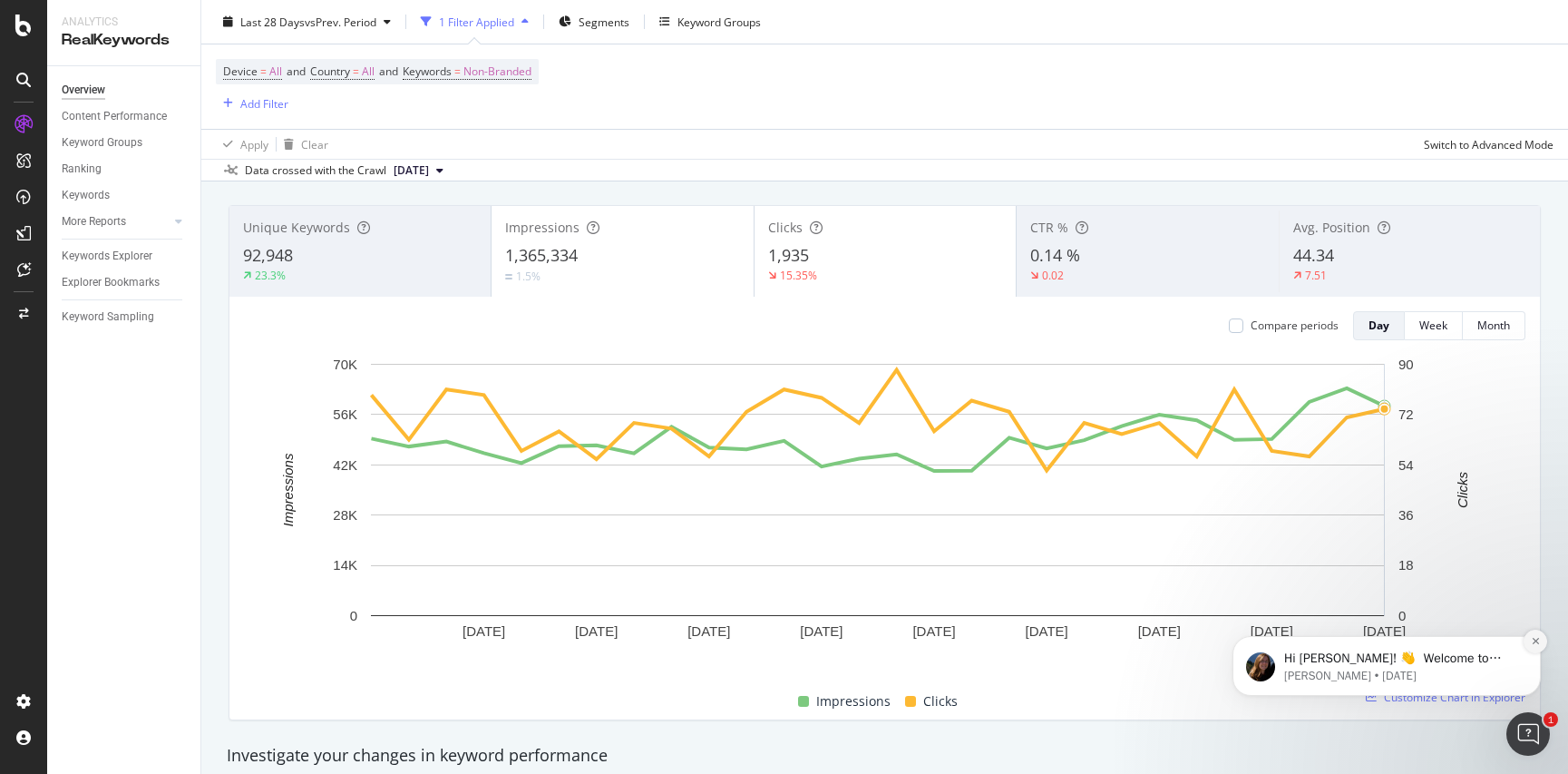 click 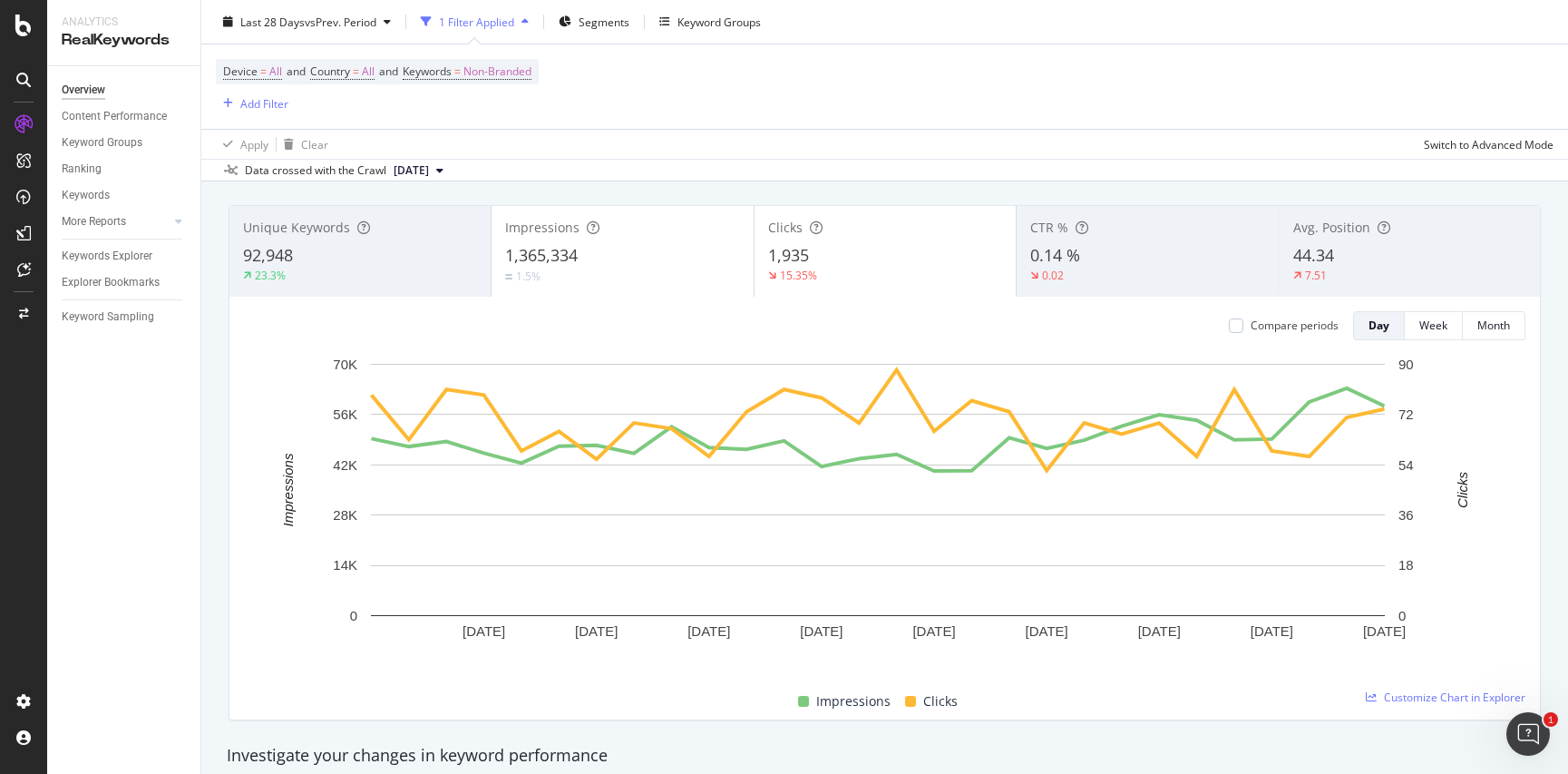 scroll, scrollTop: 0, scrollLeft: 0, axis: both 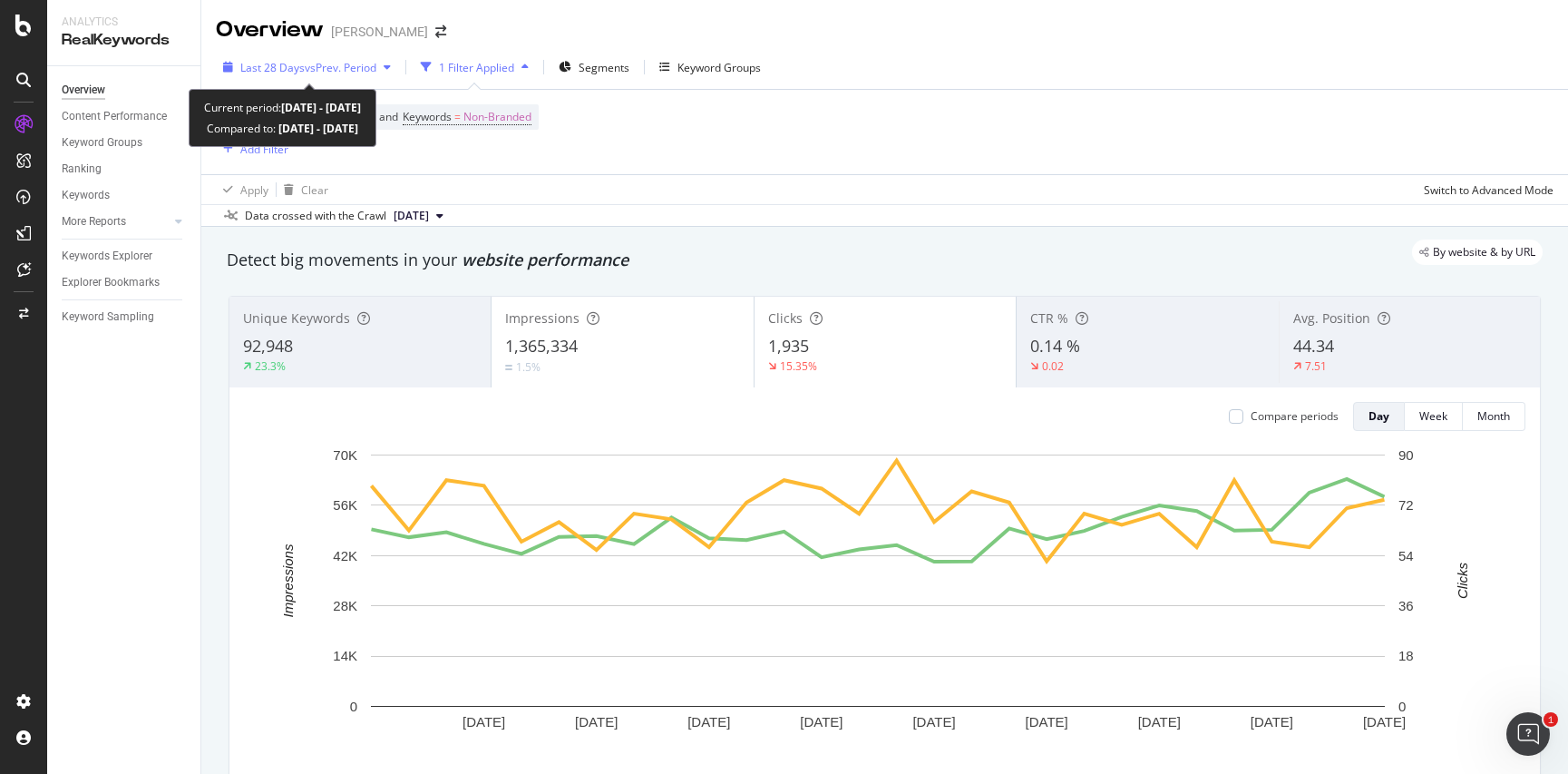 click on "Last 28 Days" at bounding box center [272, 67] 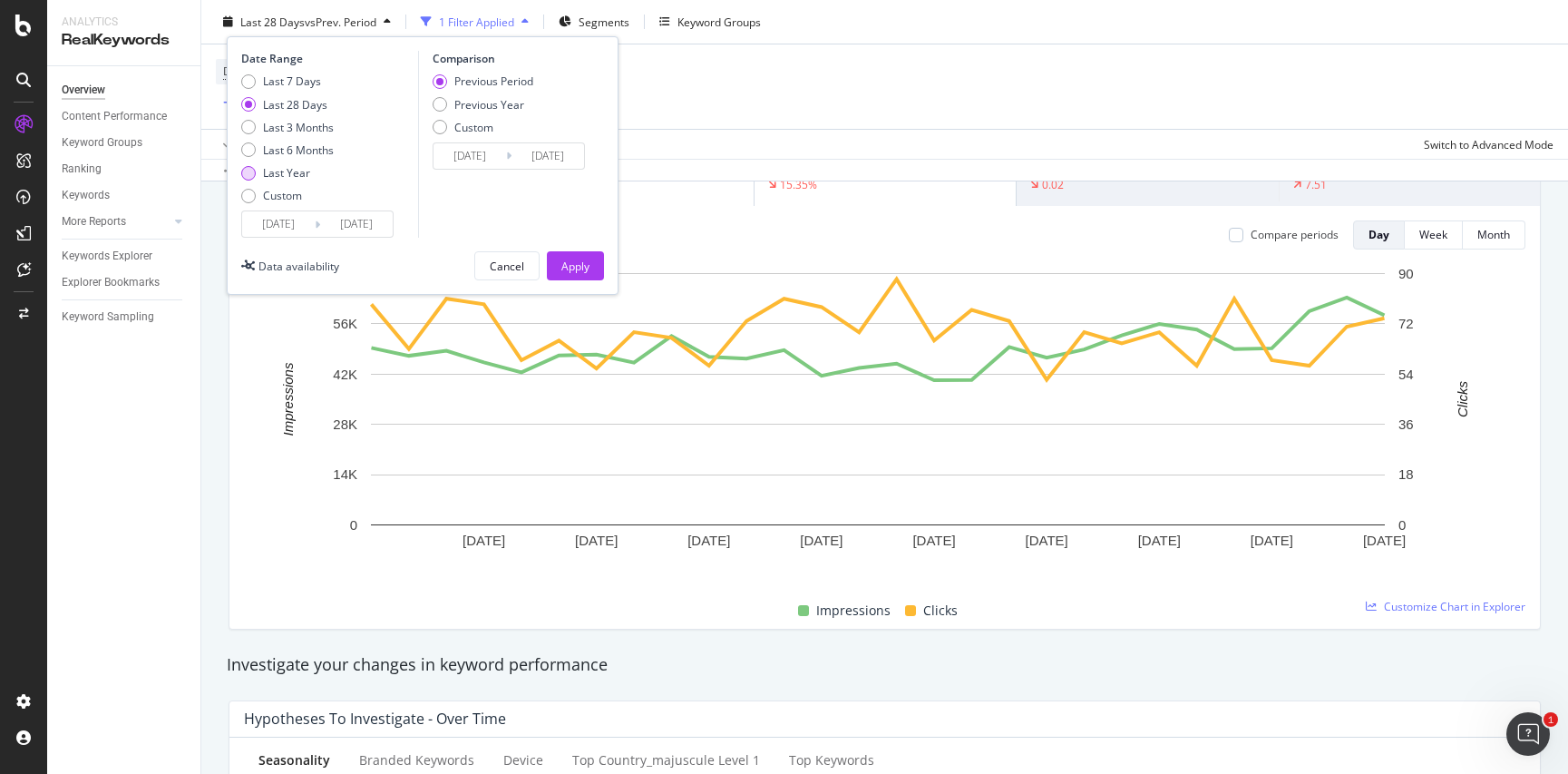 scroll, scrollTop: 91, scrollLeft: 0, axis: vertical 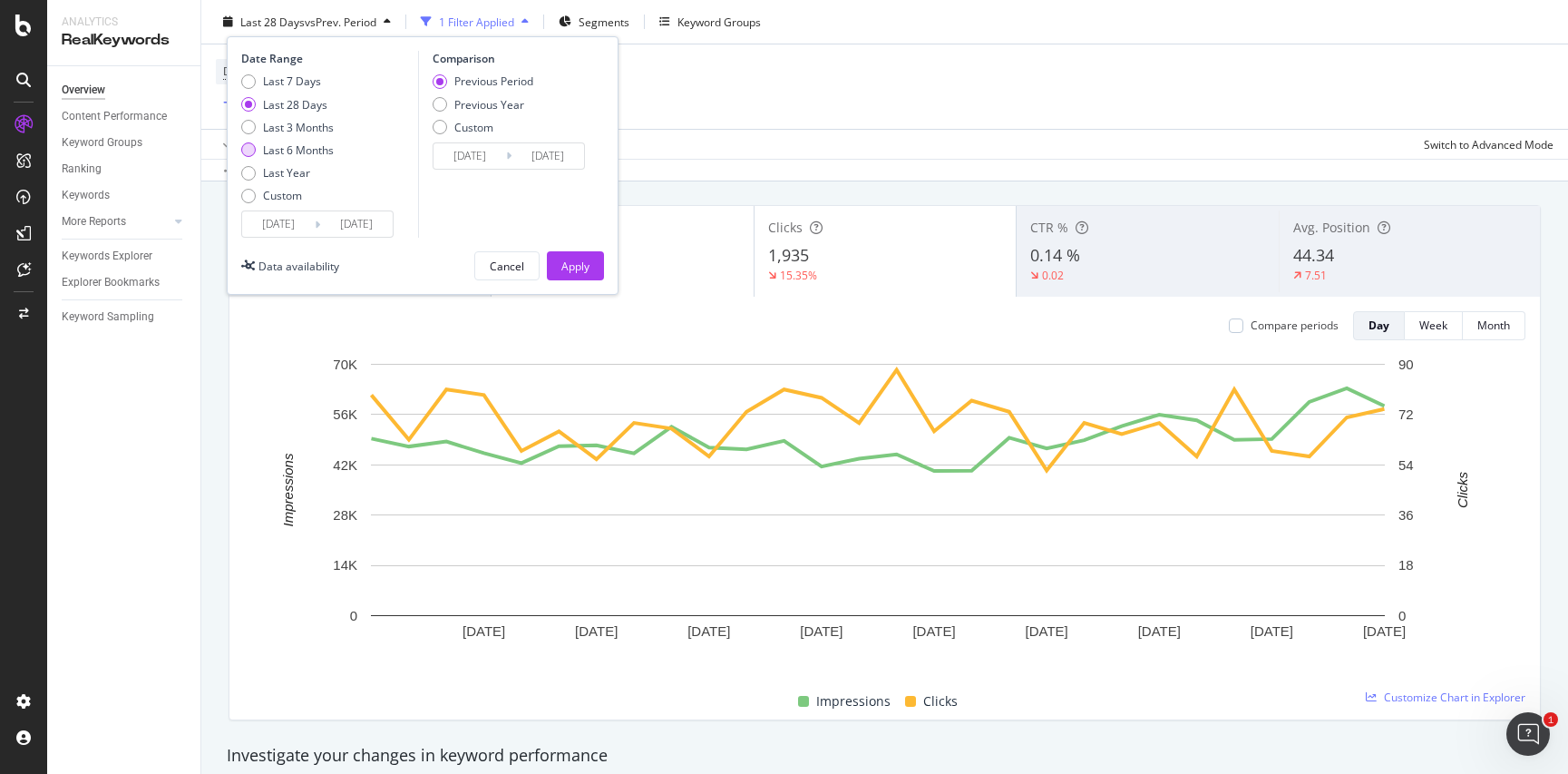 click on "Last 6 Months" at bounding box center [298, 150] 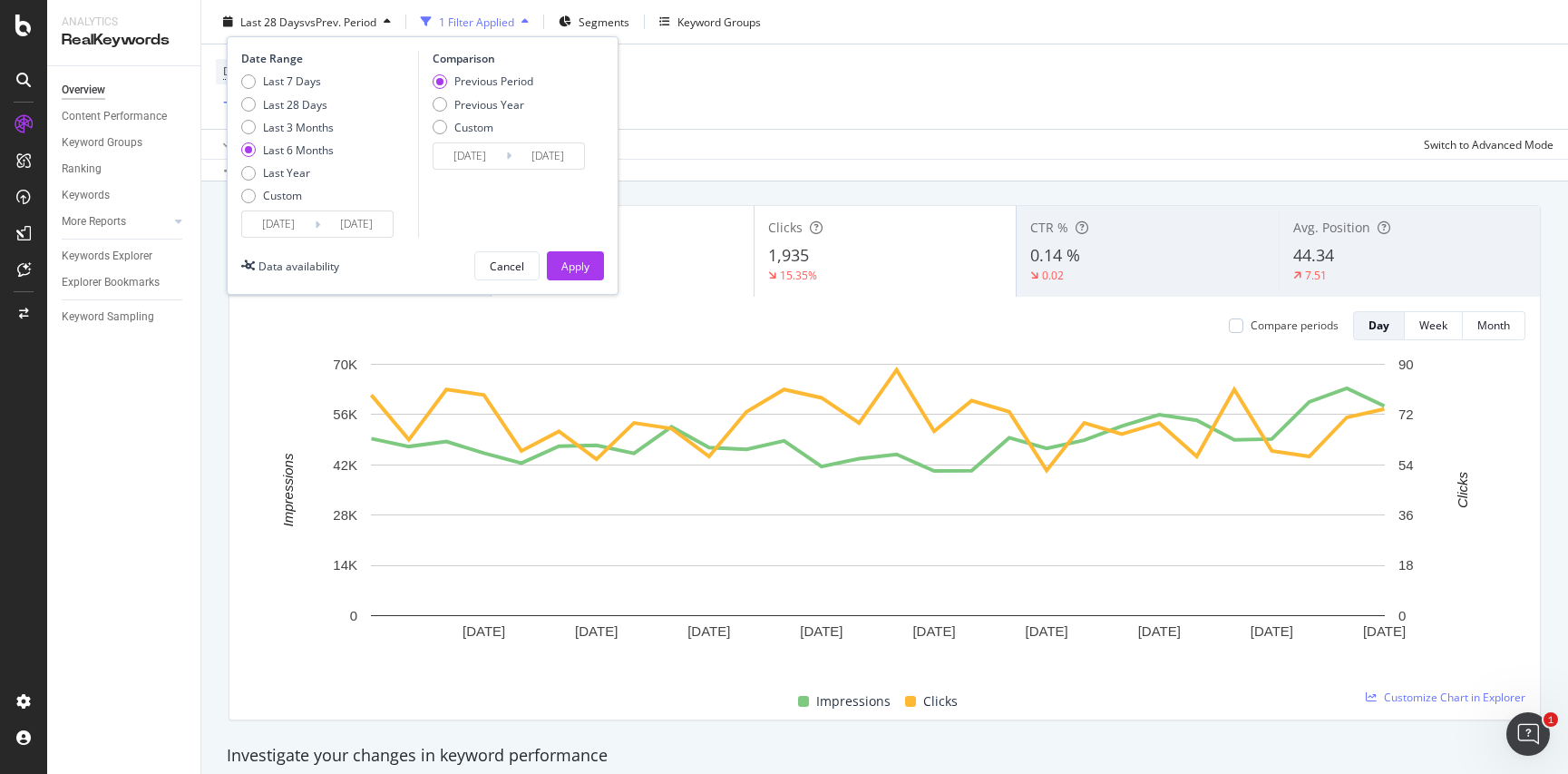 click on "Apply" at bounding box center [575, 265] 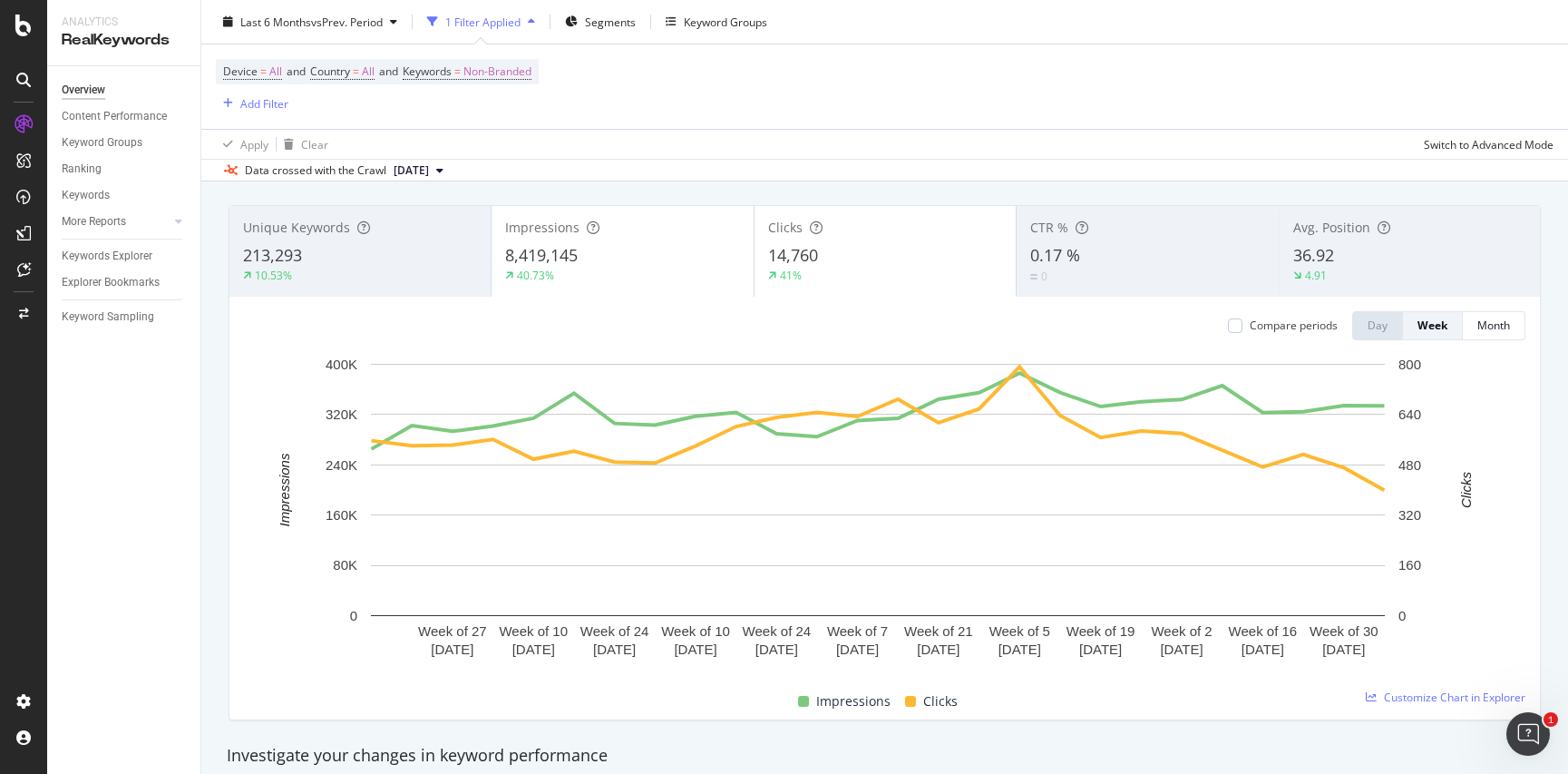 click on "0.17 %" at bounding box center (1147, 256) 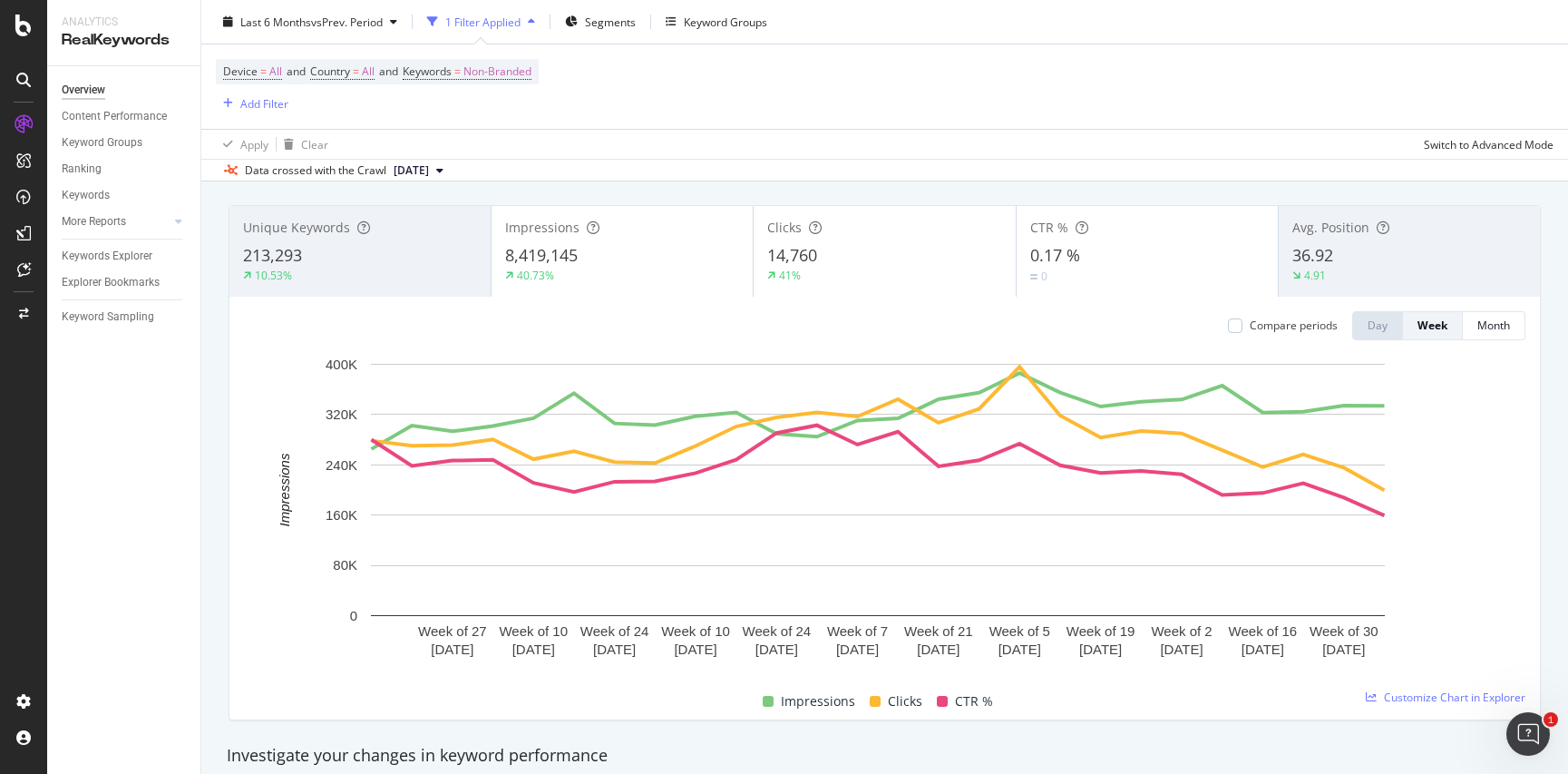 click on "0.17 %" at bounding box center [1055, 255] 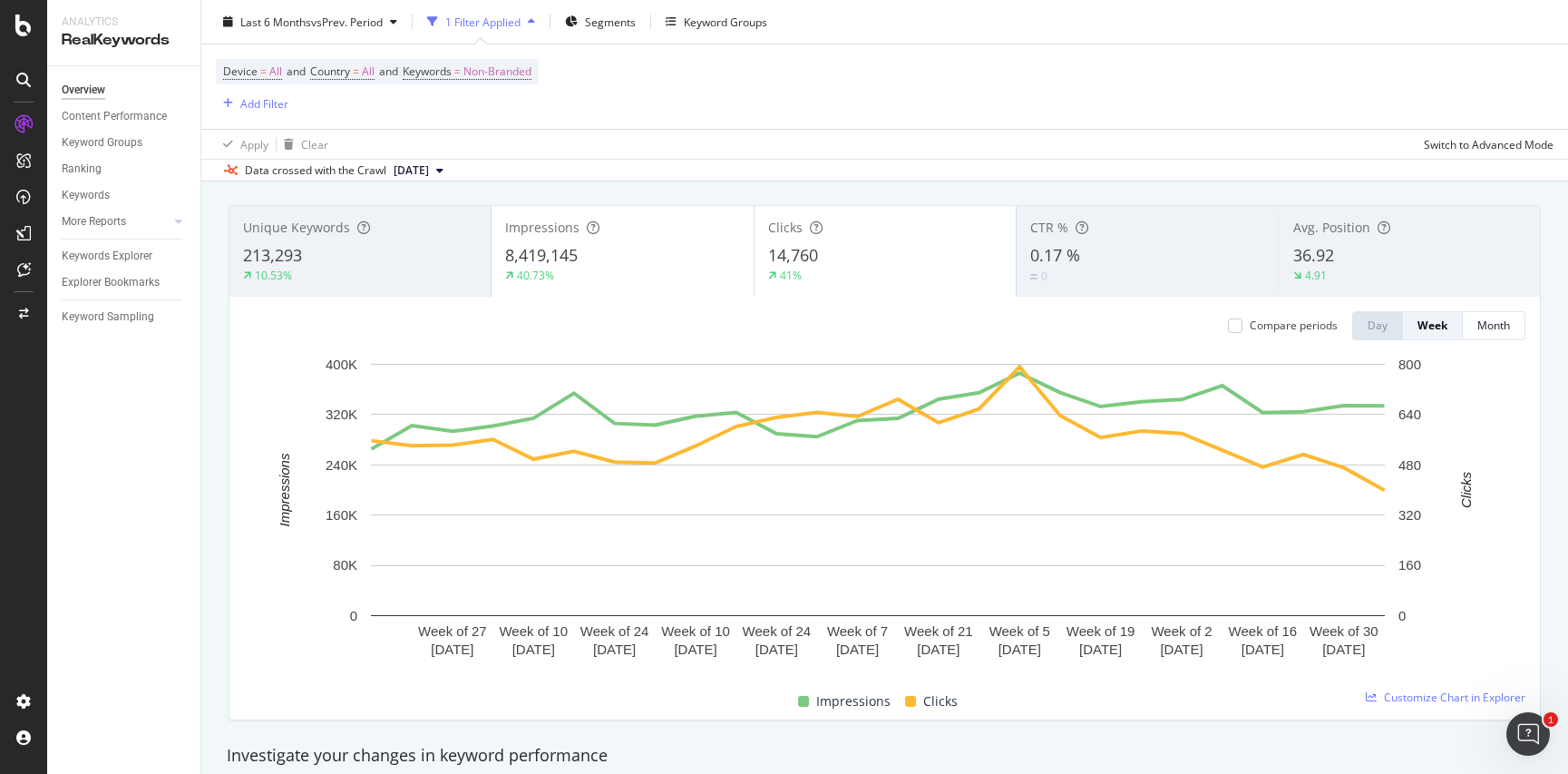 click on "14,760" at bounding box center (885, 256) 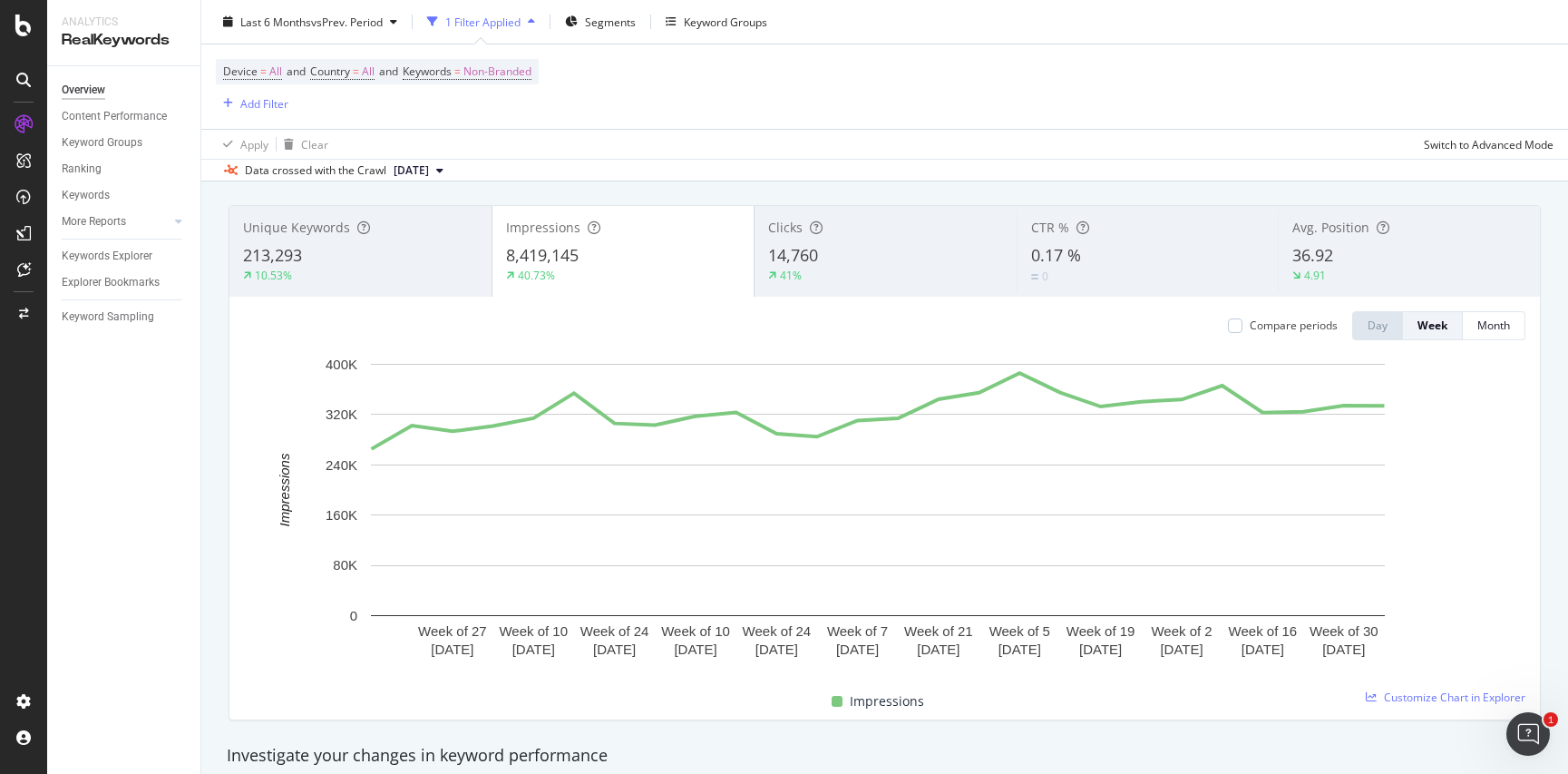 click on "14,760" at bounding box center [885, 256] 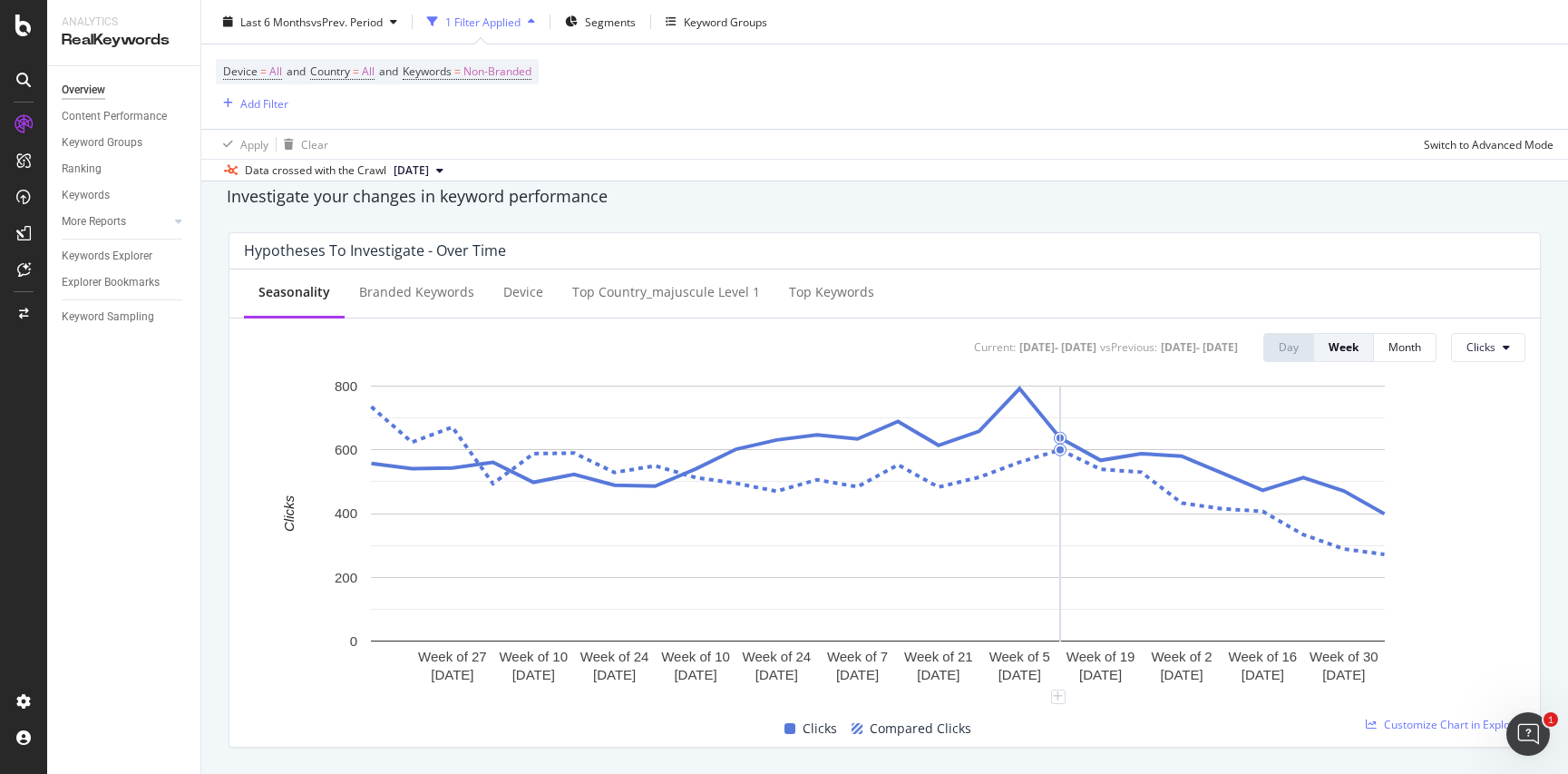 scroll, scrollTop: 635, scrollLeft: 0, axis: vertical 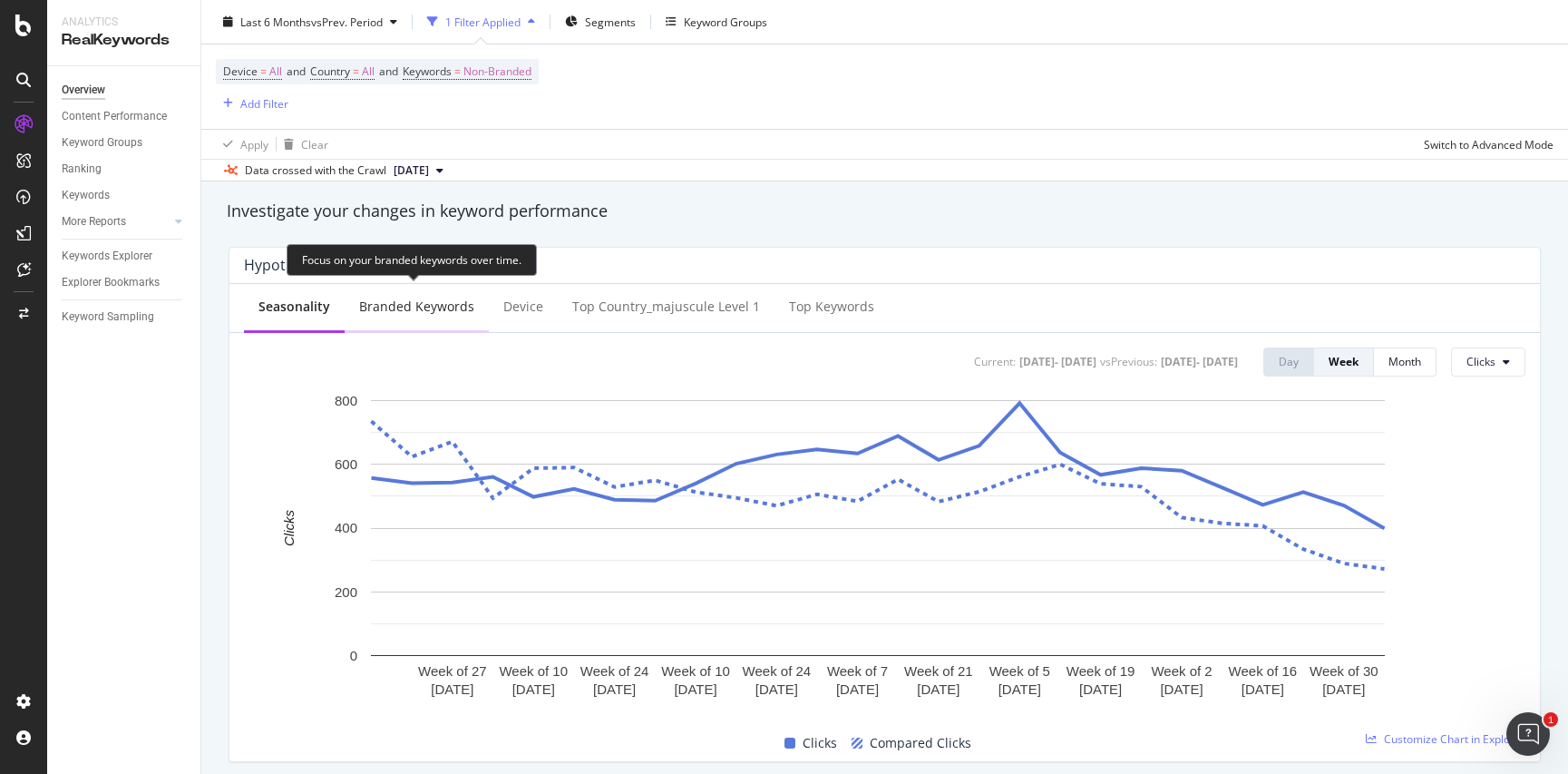 click on "Branded Keywords" at bounding box center [416, 307] 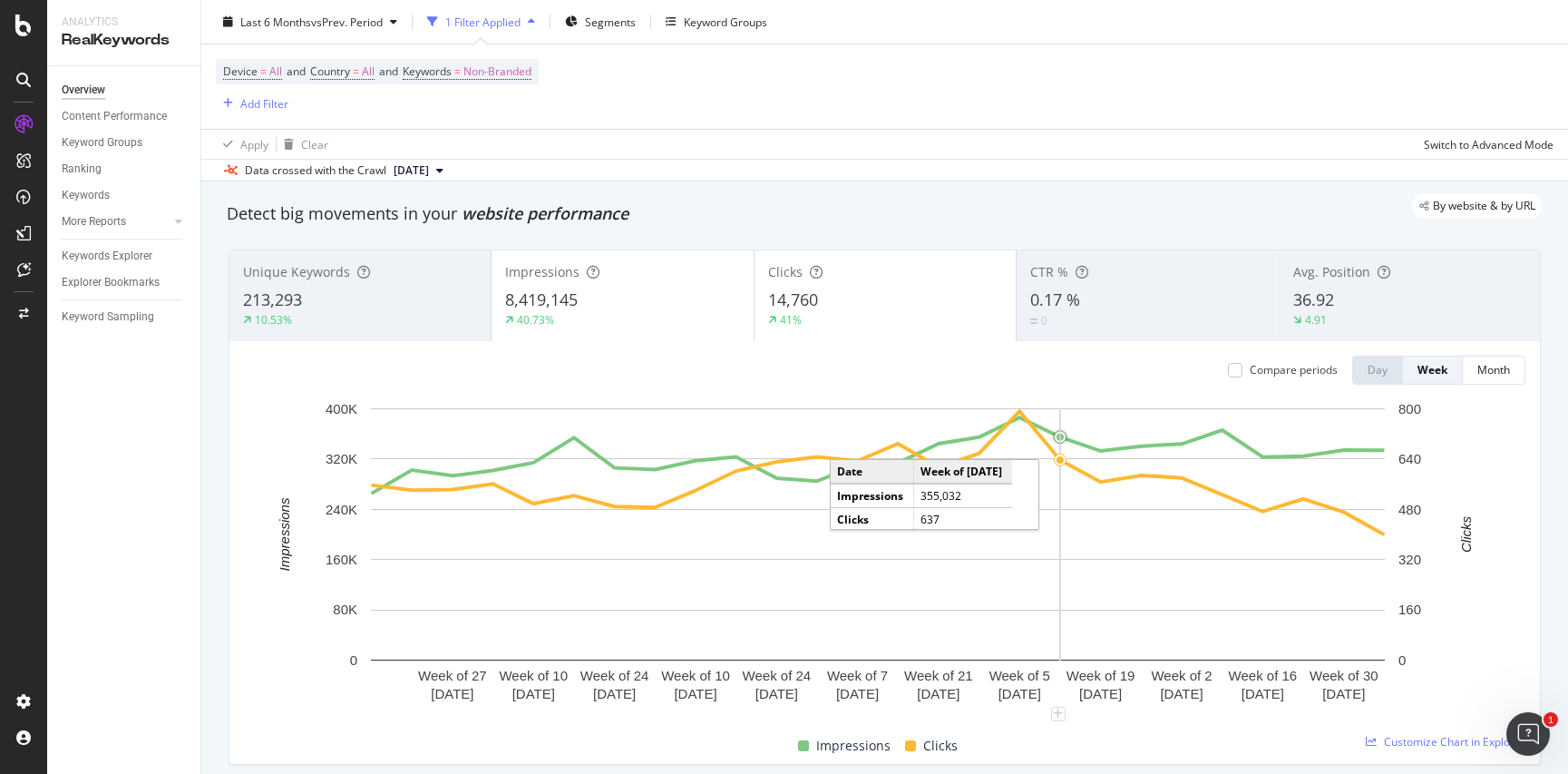 scroll, scrollTop: 91, scrollLeft: 0, axis: vertical 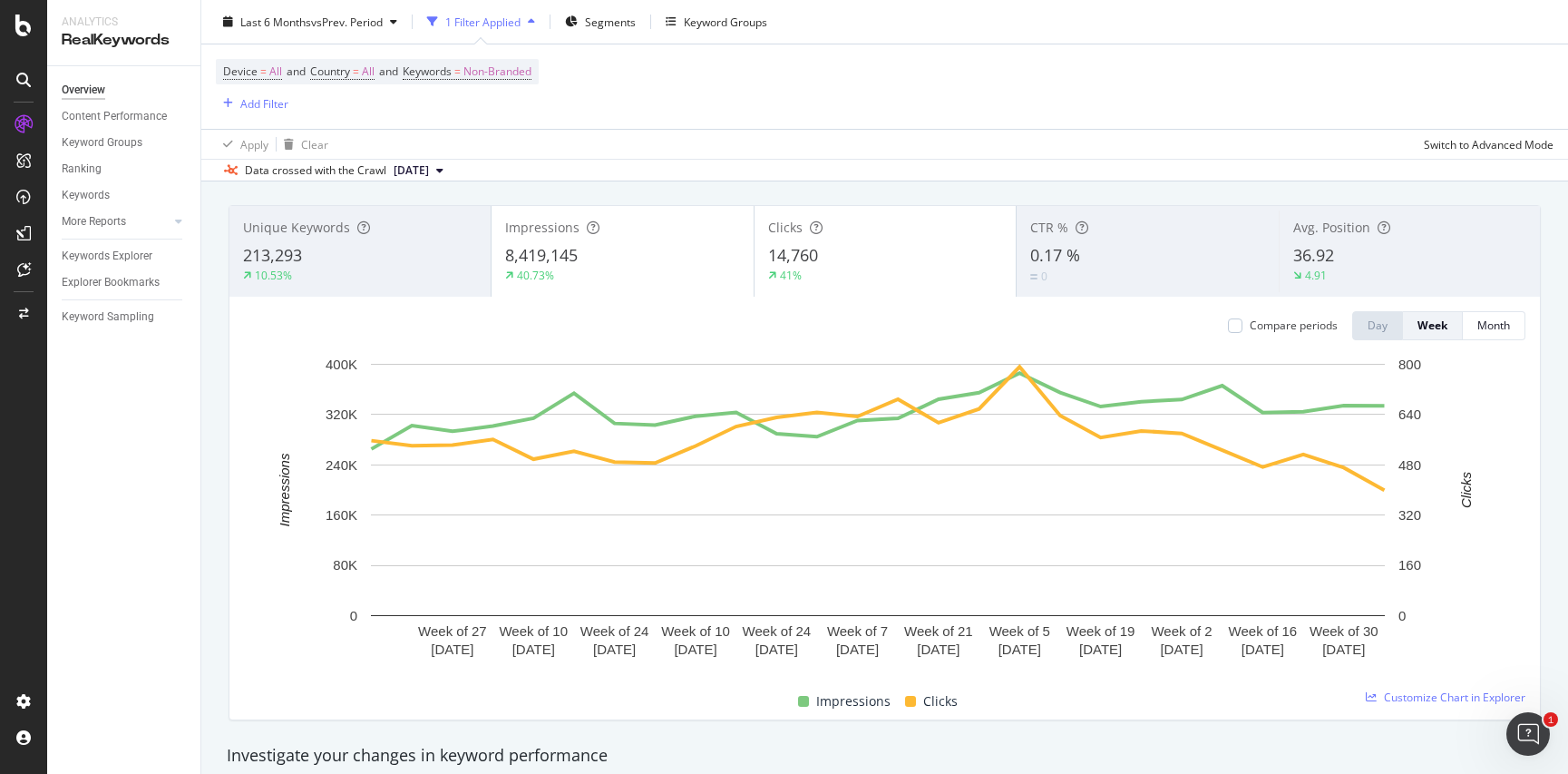 click on "10.53%" at bounding box center (360, 276) 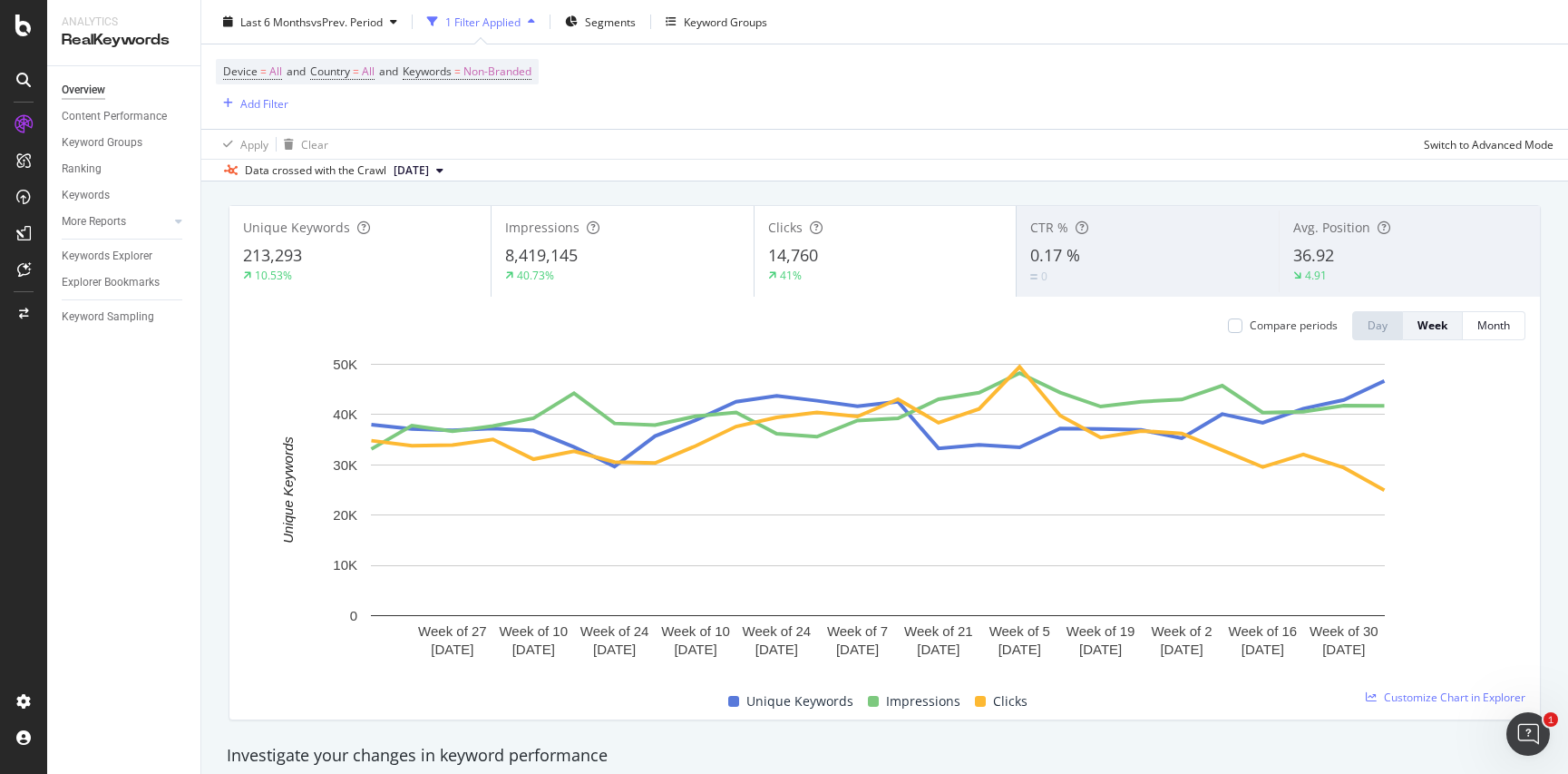 click on "Unique Keywords 213,293 10.53%" at bounding box center [360, 251] 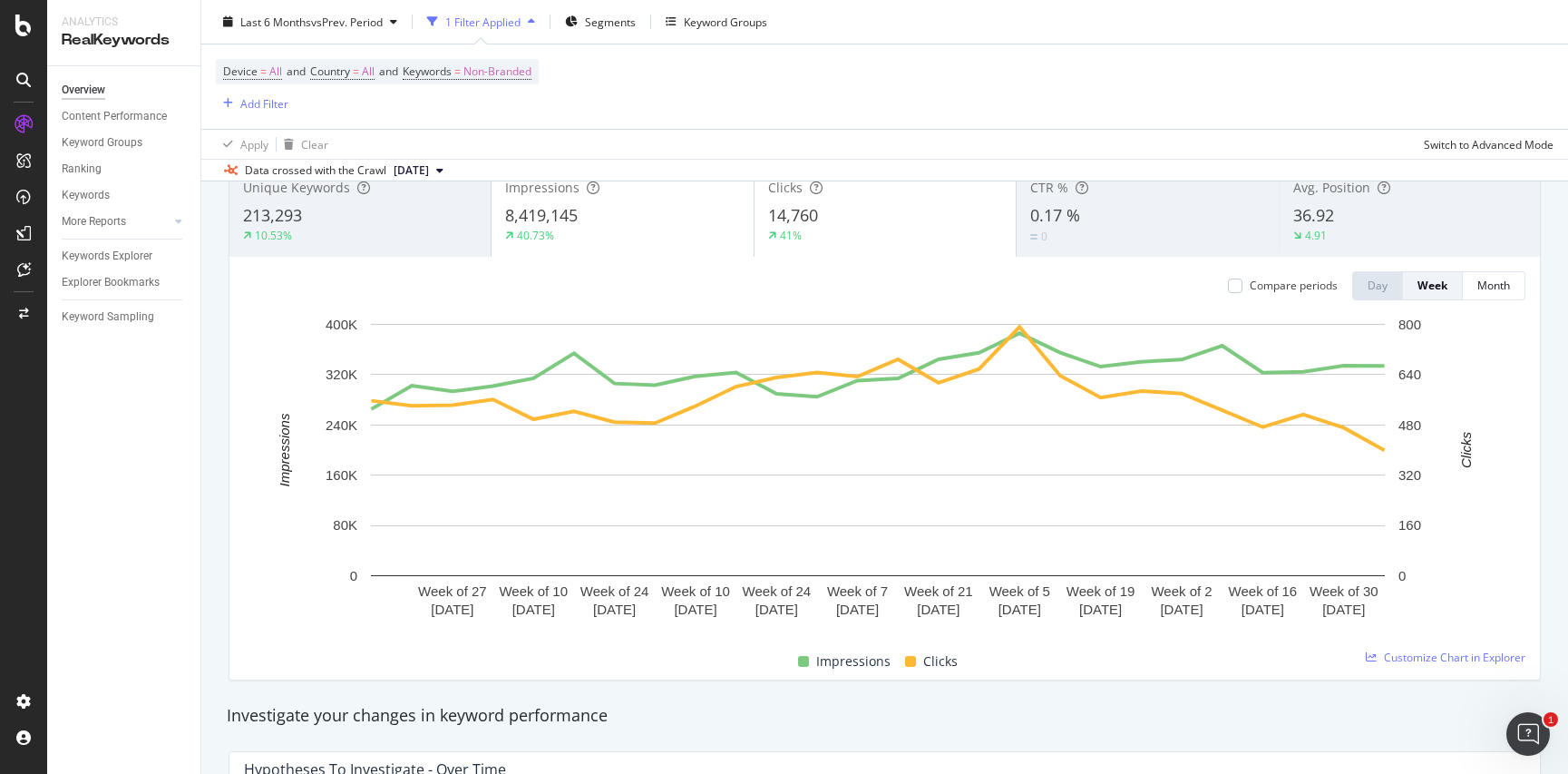 scroll, scrollTop: 91, scrollLeft: 0, axis: vertical 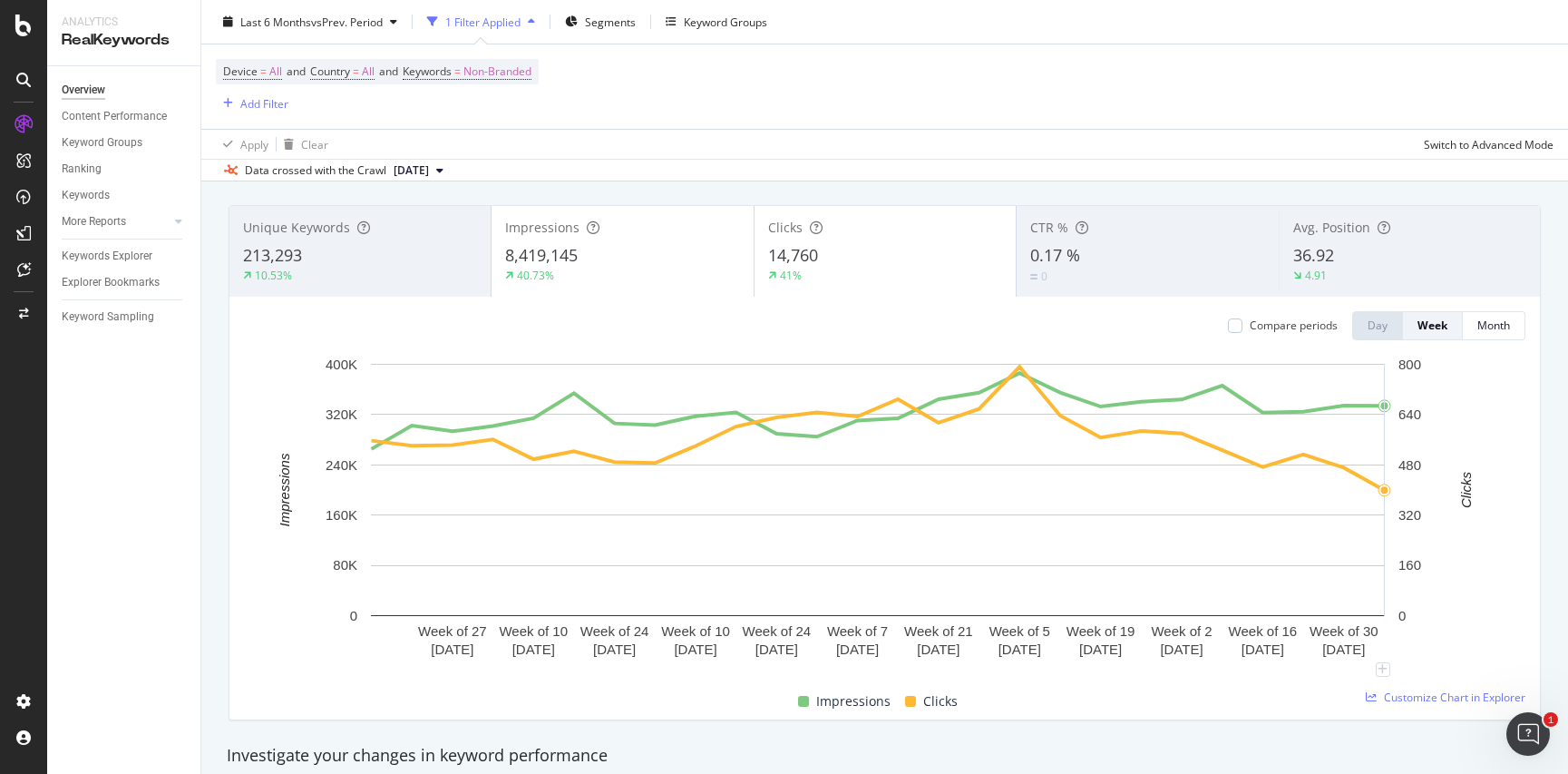 click on "Unique Keywords 213,293 10.53% Impressions 8,419,145 40.73% Clicks 14,760 41% CTR % 0.17 % 0 Avg. Position 36.92 4.91 Compare periods Day Week Month Week of [DATE] Week of [DATE] Week of [DATE] Week of [DATE] Week of [DATE] Week of [DATE] Week of [DATE] Week of [DATE] Week of [DATE] Week of [DATE] Week of [DATE] Week of [DATE] 0 80K 160K 240K 320K 400K 0 160 320 480 640 800 Impressions Clicks Date Impressions Clicks Week of [DATE] 265,160 557 Week of [DATE] 302,537 541 Week of [DATE] 293,379 543 Week of [DATE] 301,689 561 Week of [DATE] 314,250 498 Week of [DATE] 354,083 523 Week of [DATE] 305,933 489 Week of [DATE] 303,302 486 Week of [DATE] 317,364 540 Week of [DATE] 323,463 602 Week of [DATE] 289,383 631 Week of [DATE] 284,734 647 Week of [DATE] 310,510 634 Week of [DATE] 313,927 689 Week of [DATE] 344,413 614 Week of [DATE] 354,944 658 385,903" at bounding box center (884, 463) 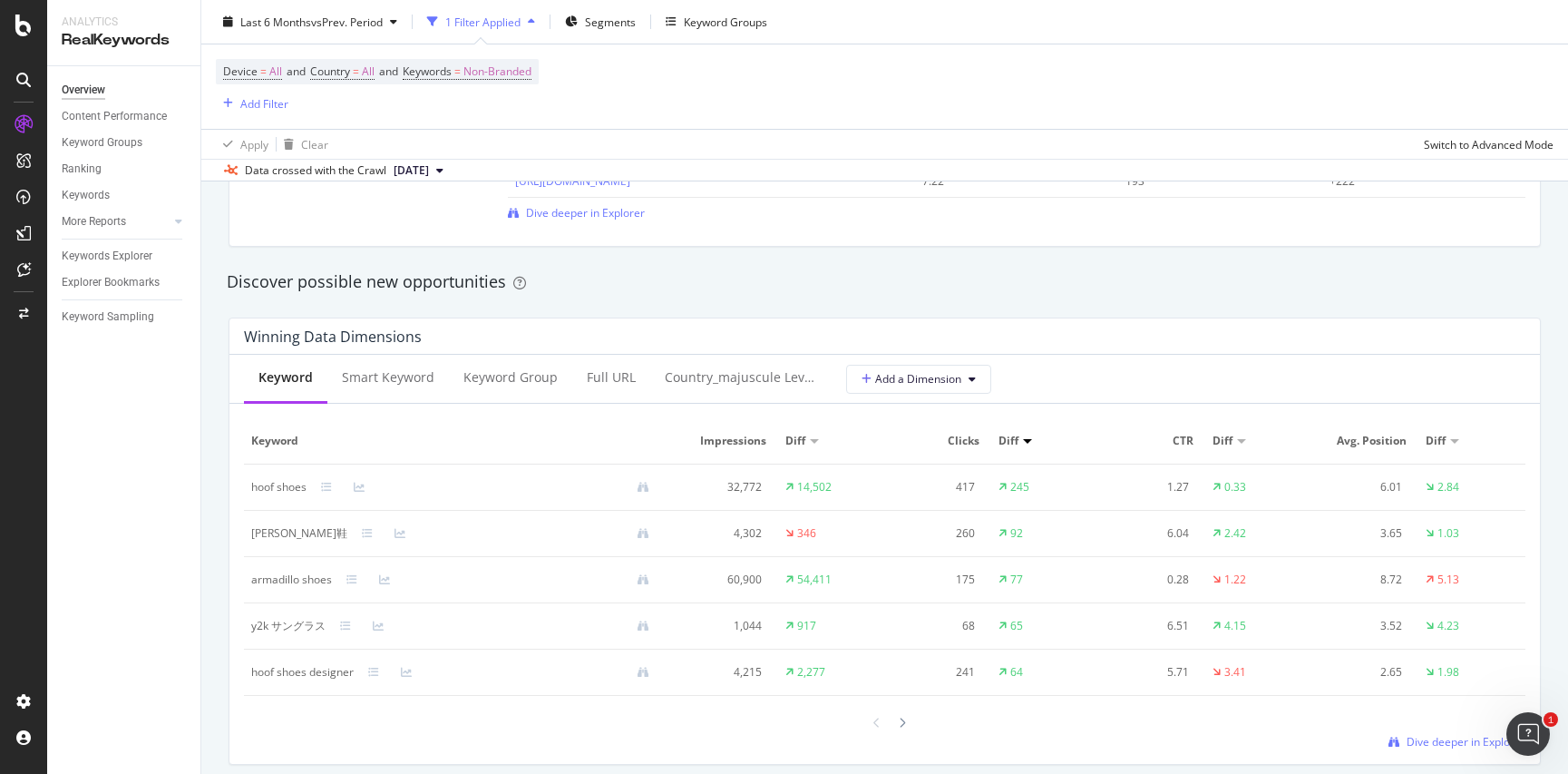 scroll, scrollTop: 1724, scrollLeft: 0, axis: vertical 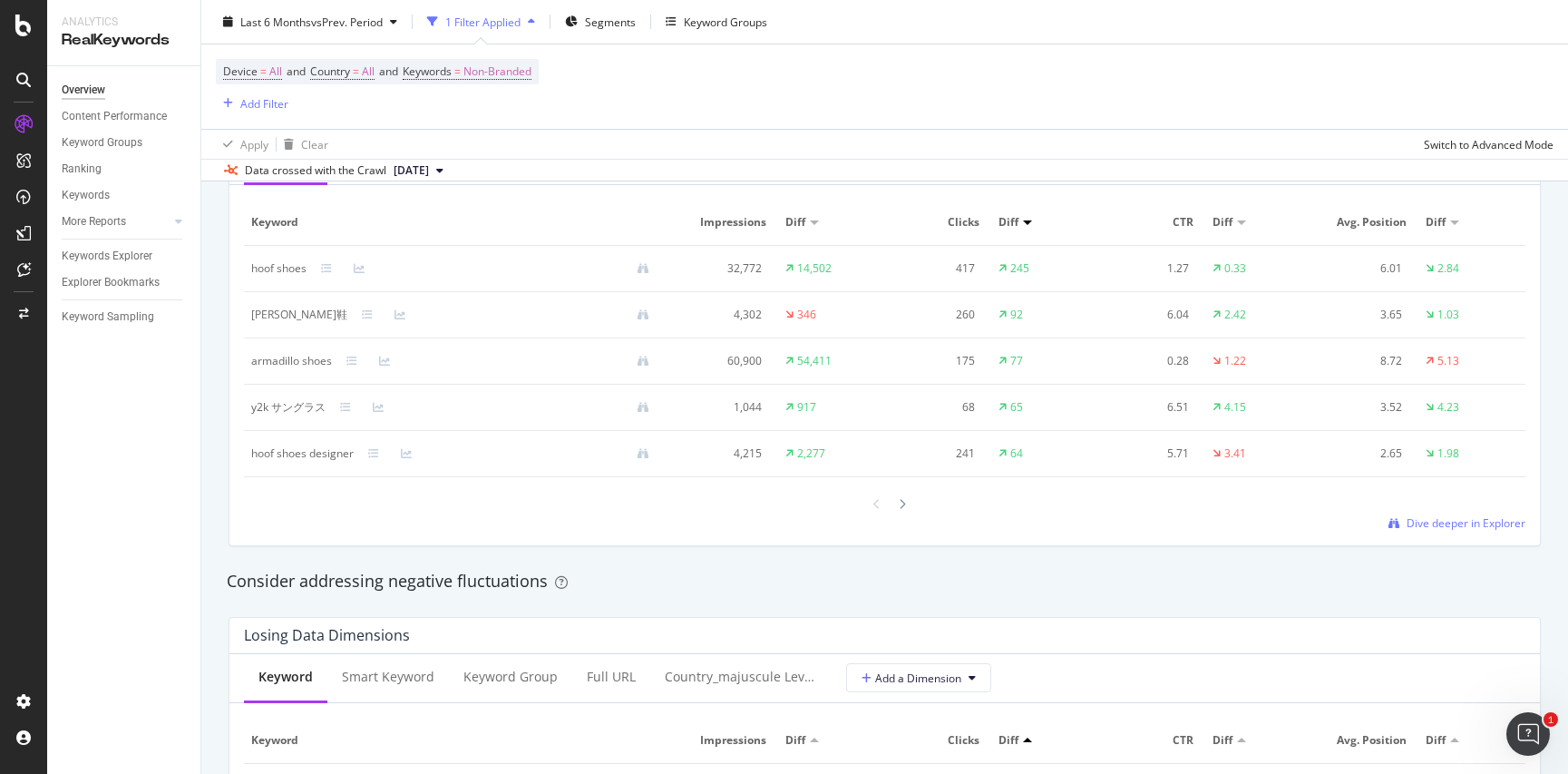 click on "Ranking" at bounding box center (82, 169) 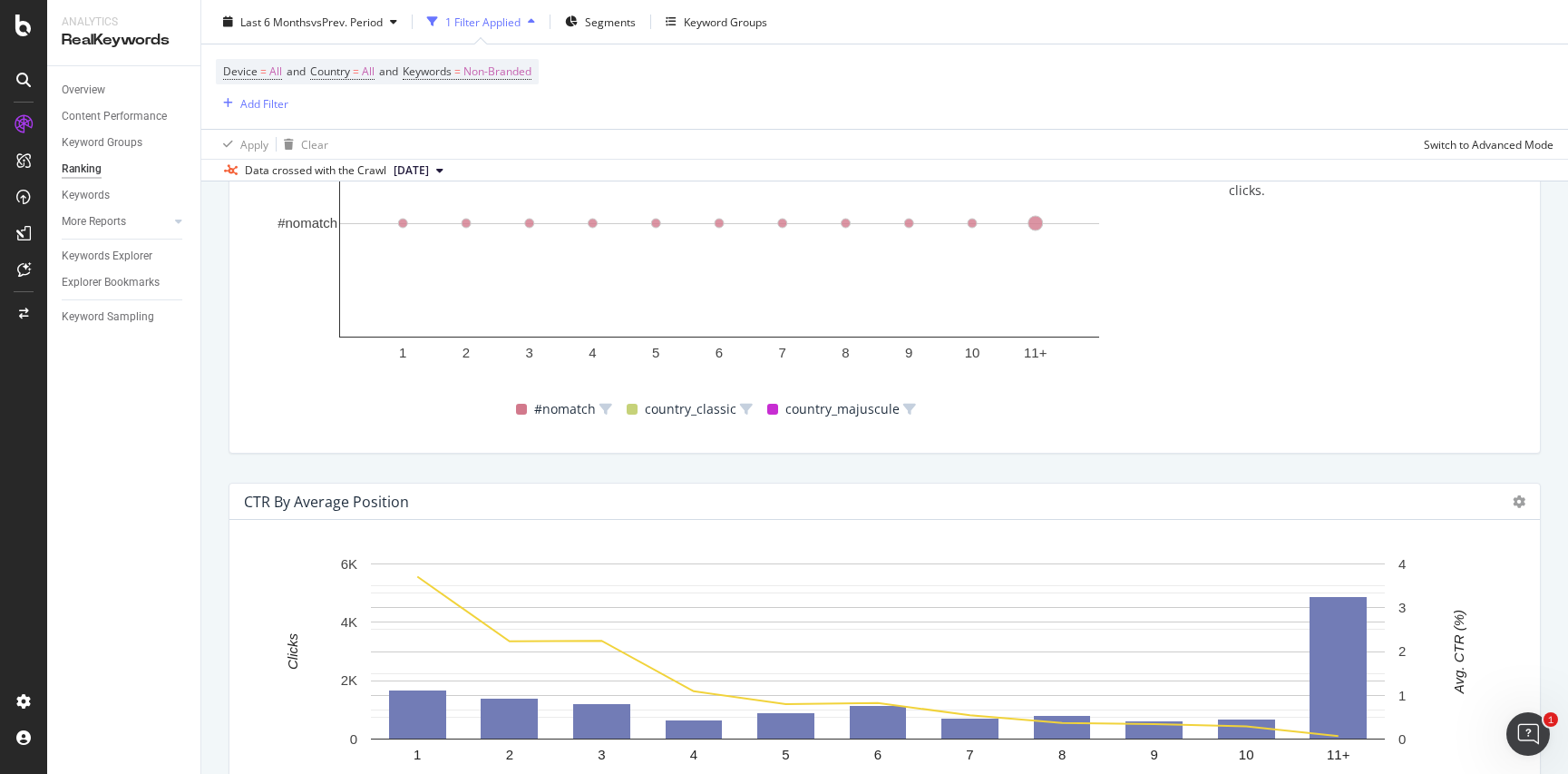 scroll, scrollTop: 1765, scrollLeft: 0, axis: vertical 